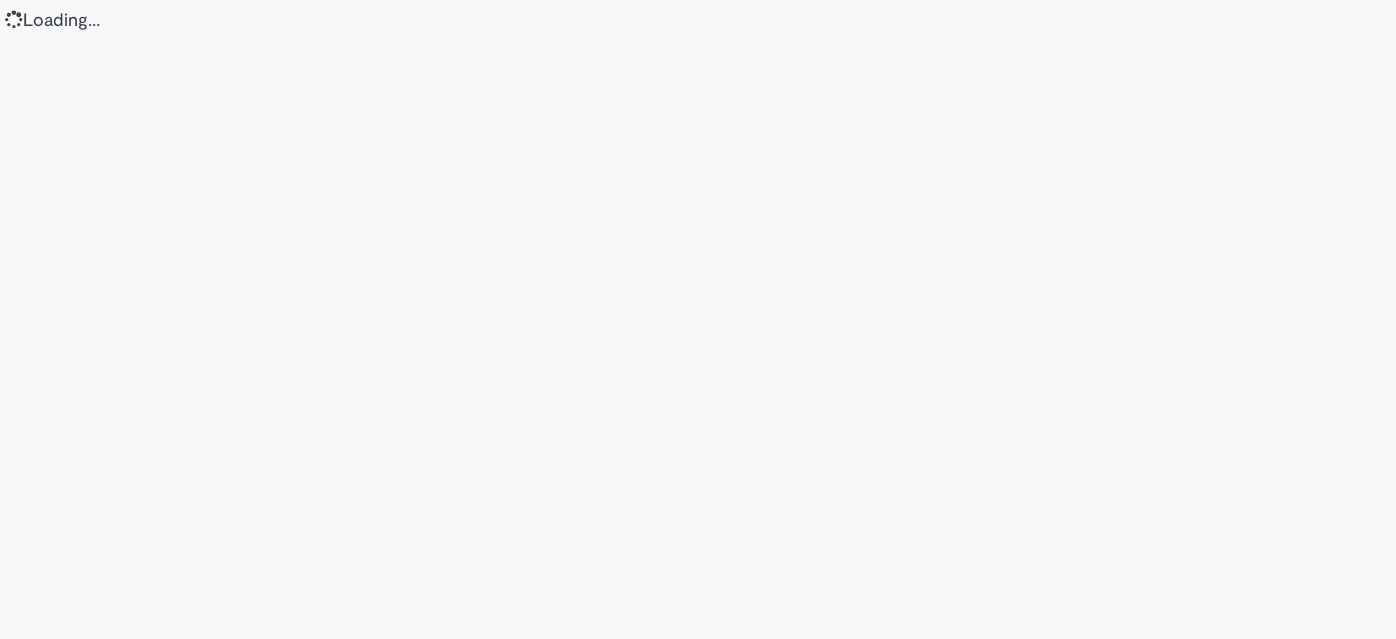 scroll, scrollTop: 0, scrollLeft: 0, axis: both 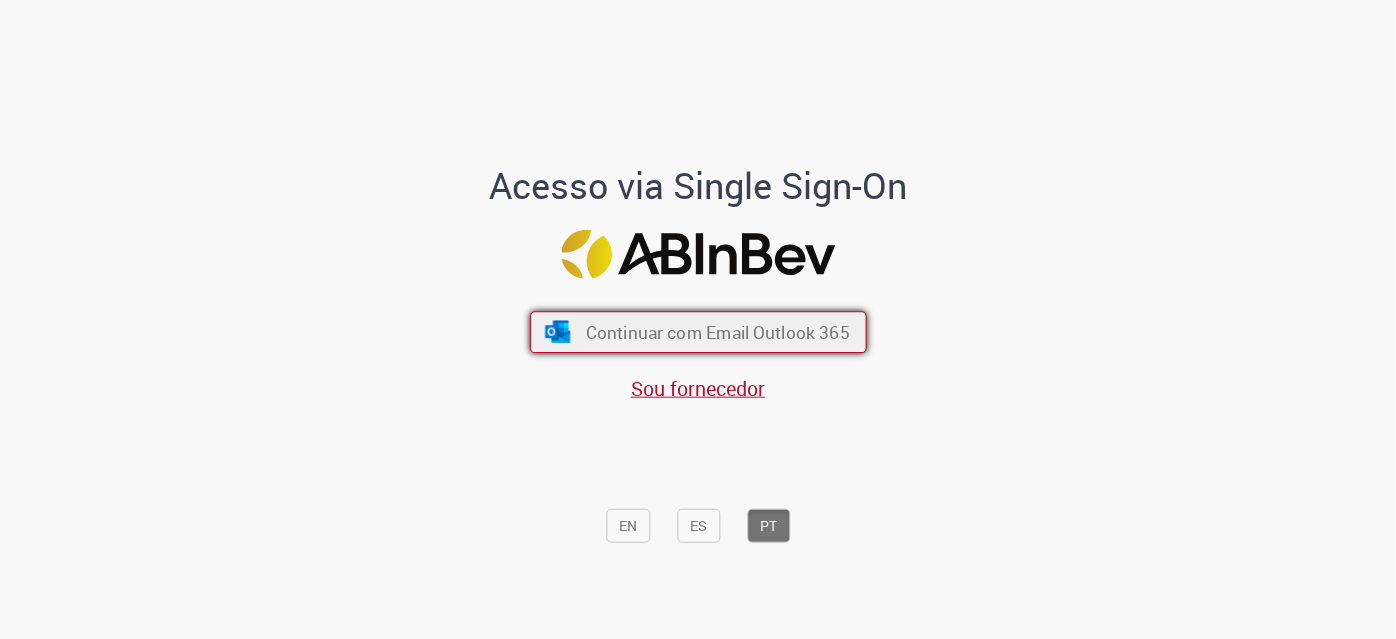 click on "Continuar com Email Outlook 365" at bounding box center (717, 332) 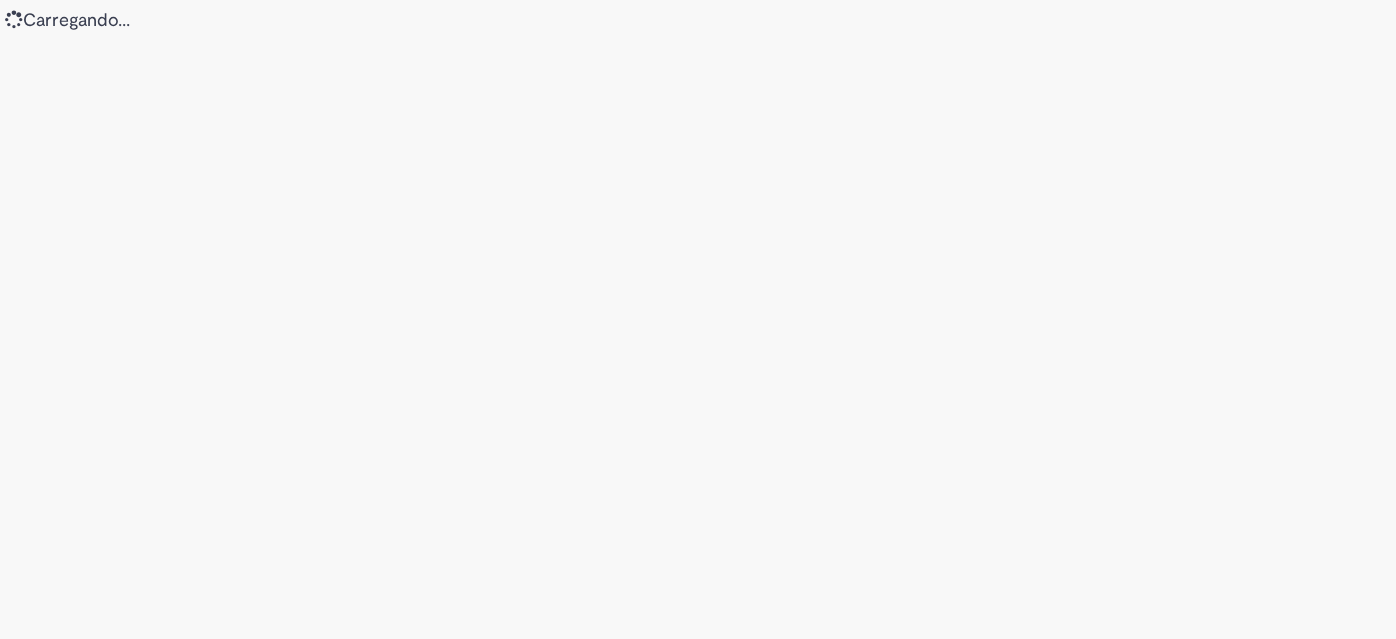 scroll, scrollTop: 0, scrollLeft: 0, axis: both 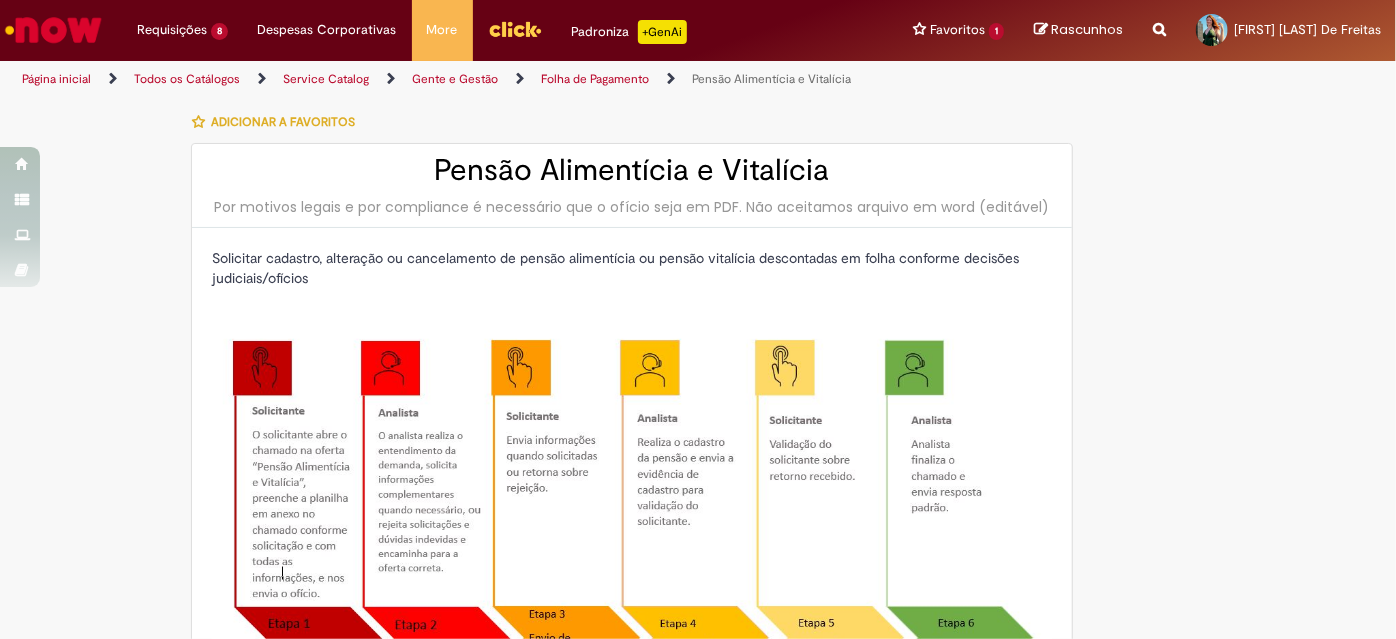 type on "********" 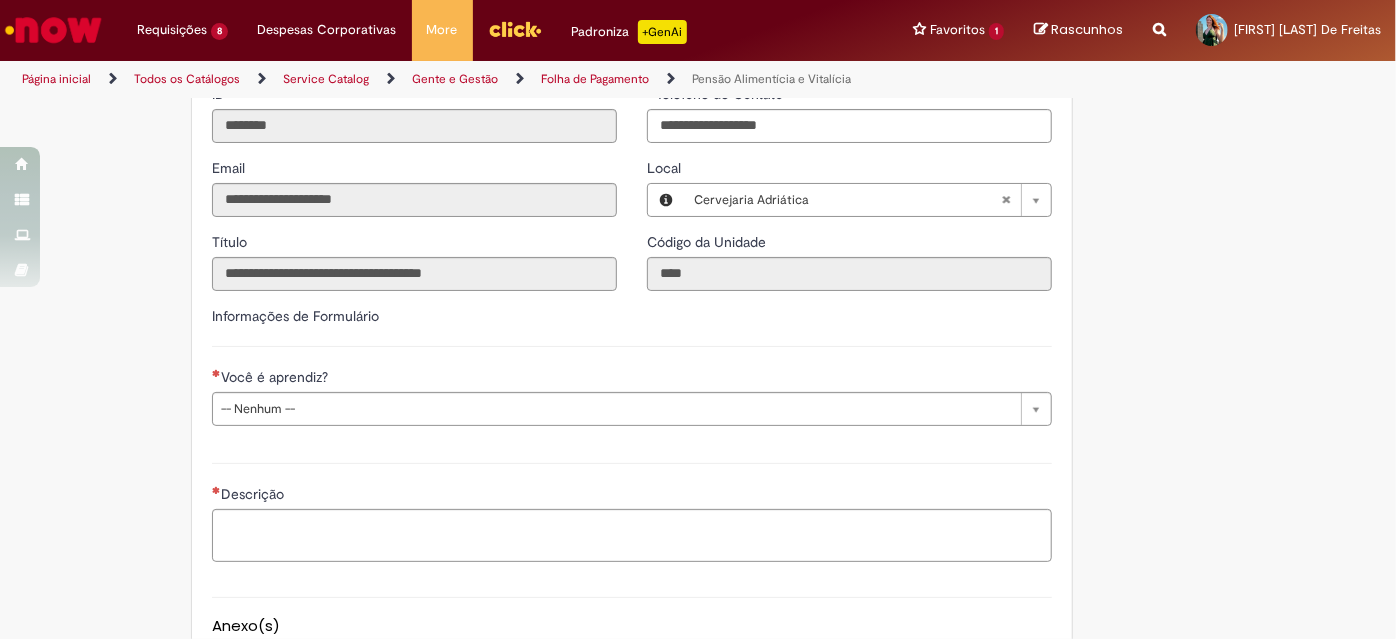 scroll, scrollTop: 909, scrollLeft: 0, axis: vertical 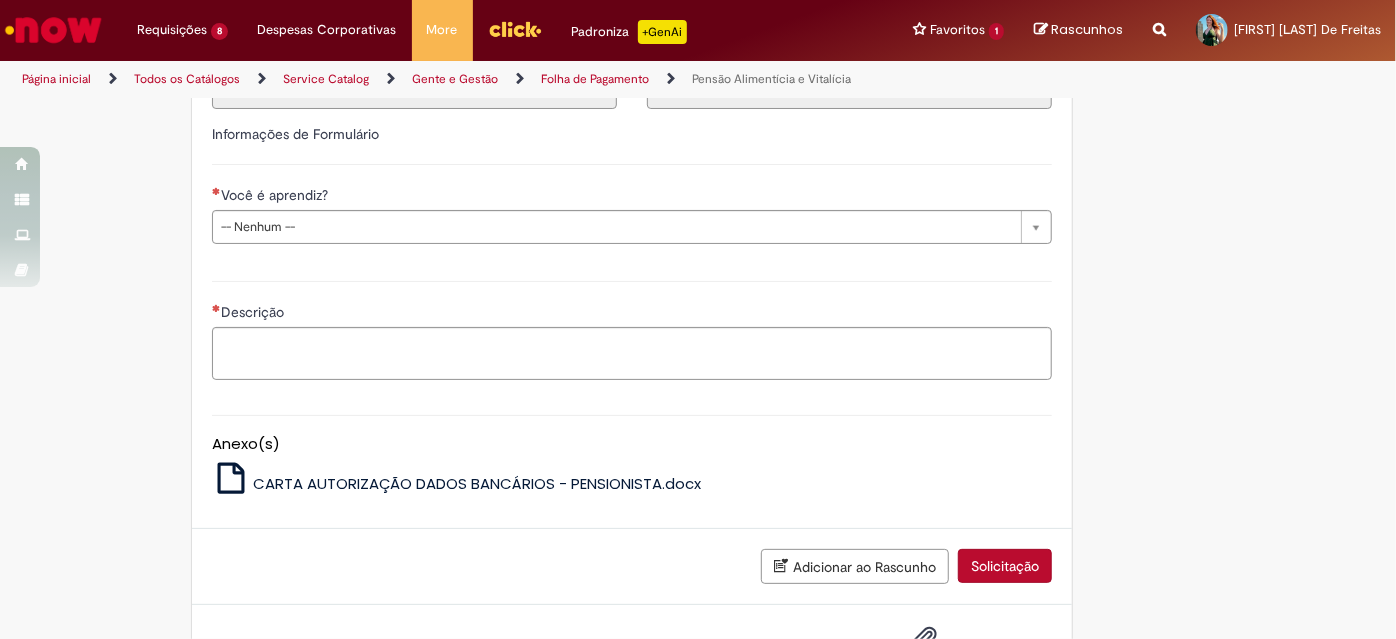 click at bounding box center (53, 30) 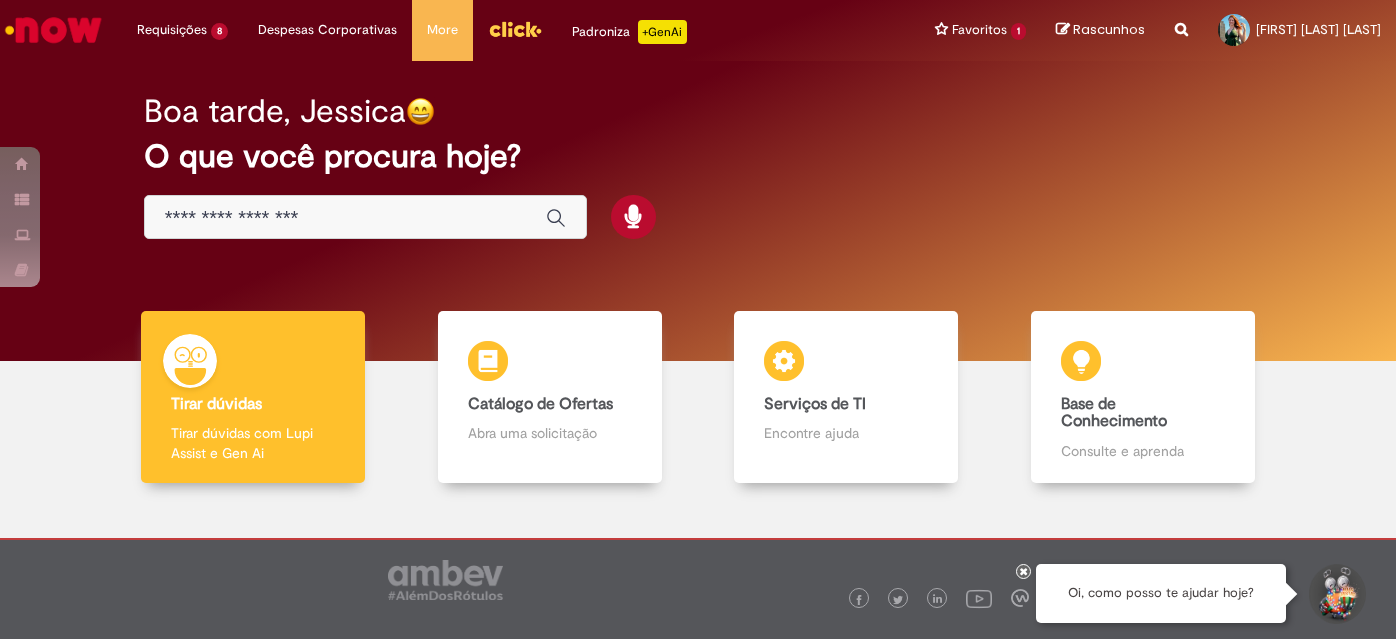 scroll, scrollTop: 0, scrollLeft: 0, axis: both 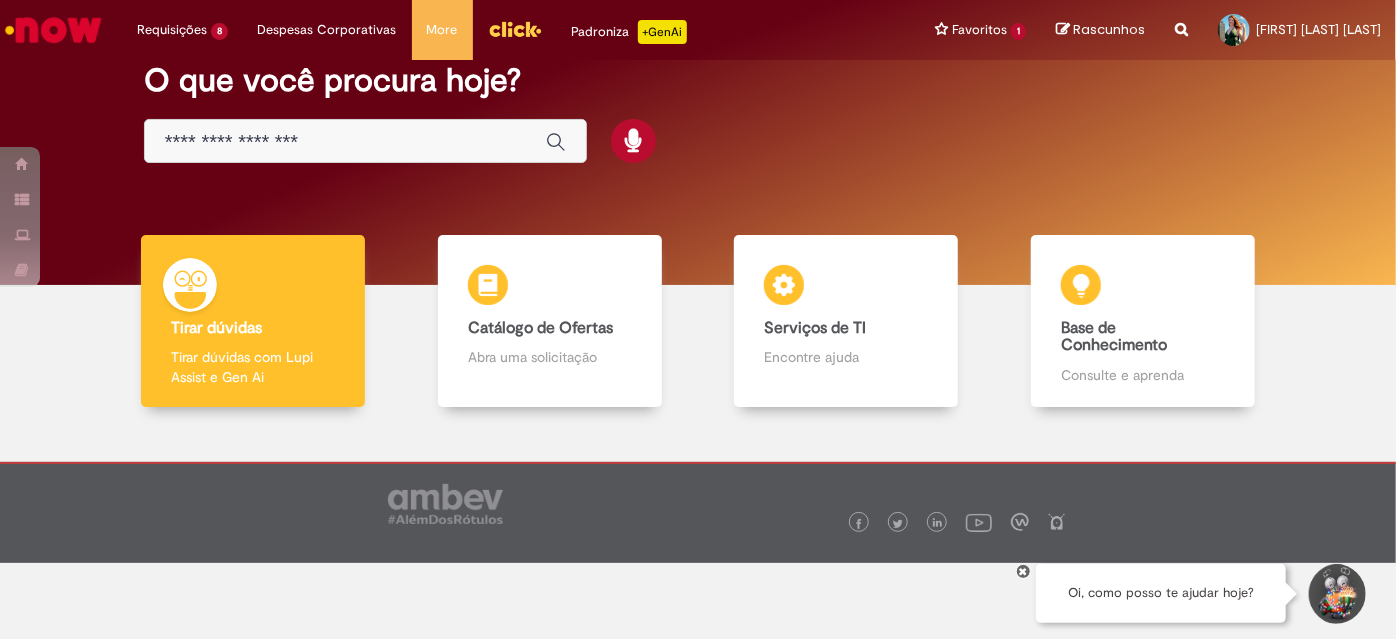 click at bounding box center [345, 142] 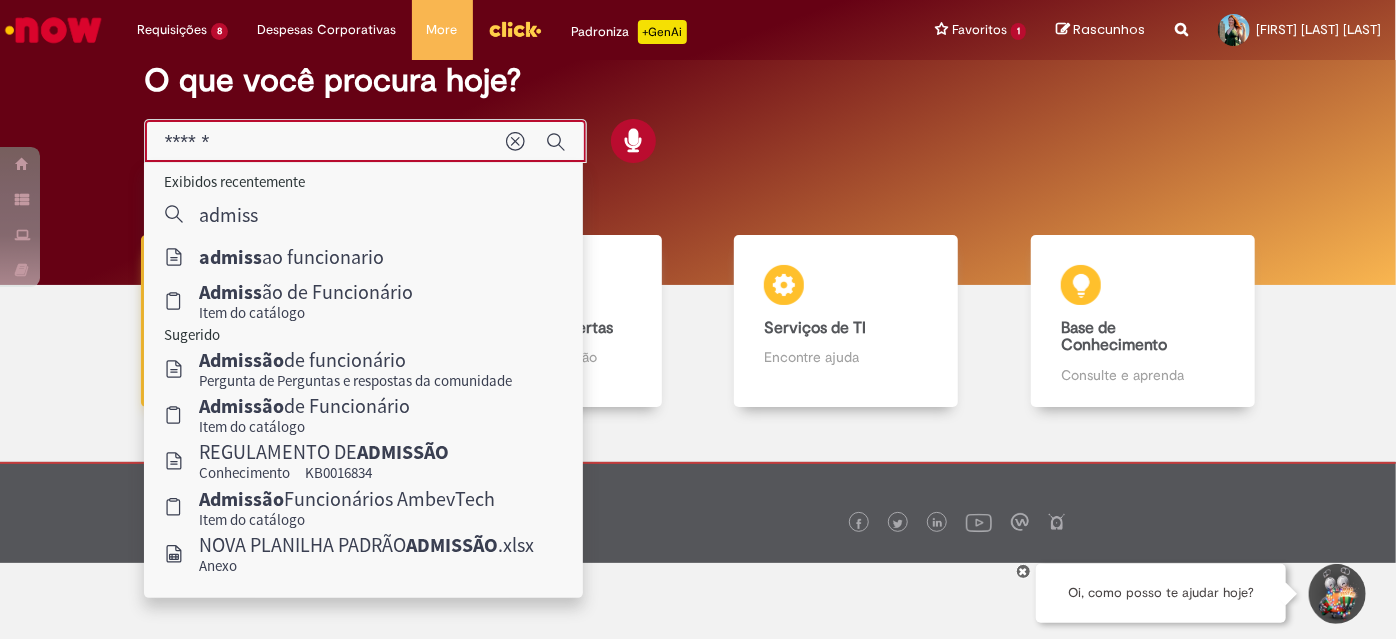 type on "**********" 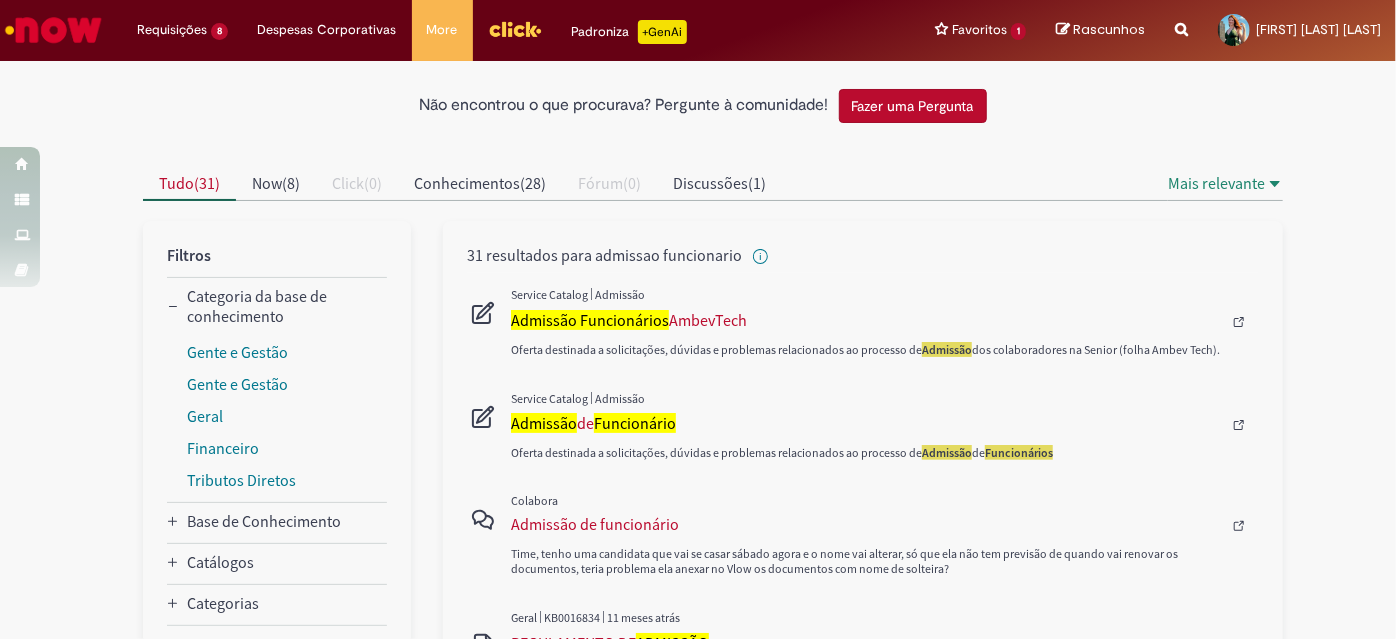 scroll, scrollTop: 181, scrollLeft: 0, axis: vertical 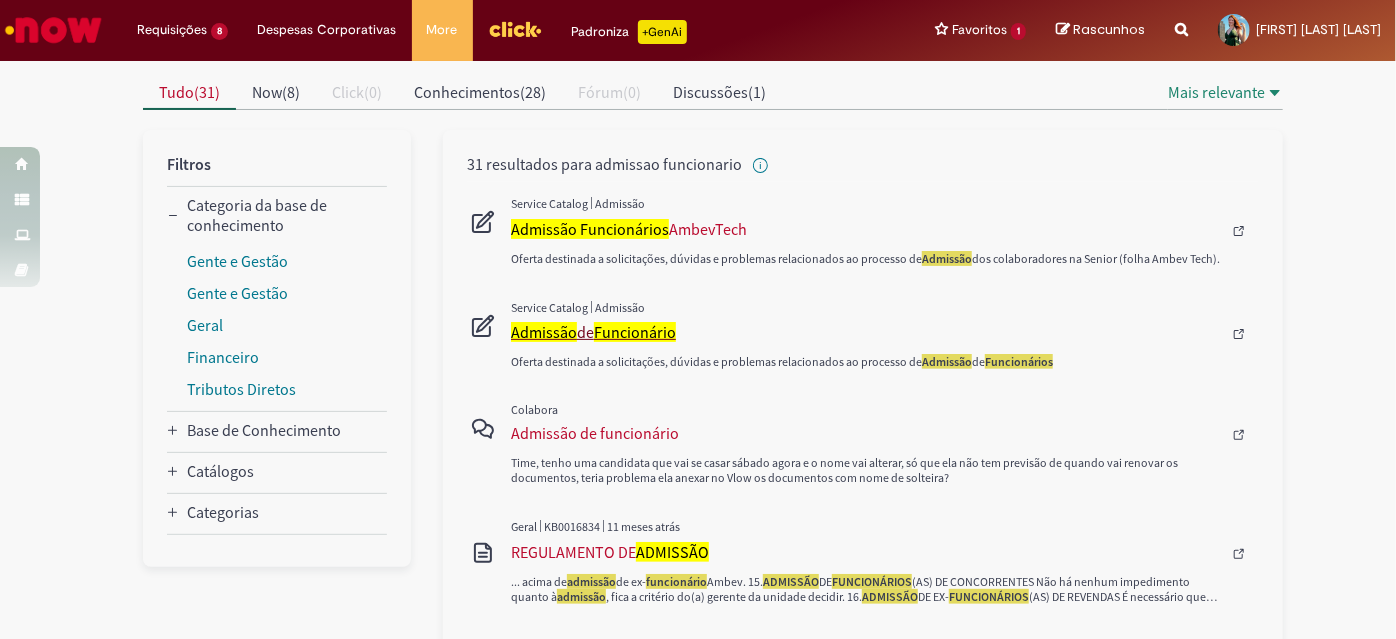 click on "Funcionário" at bounding box center [635, 332] 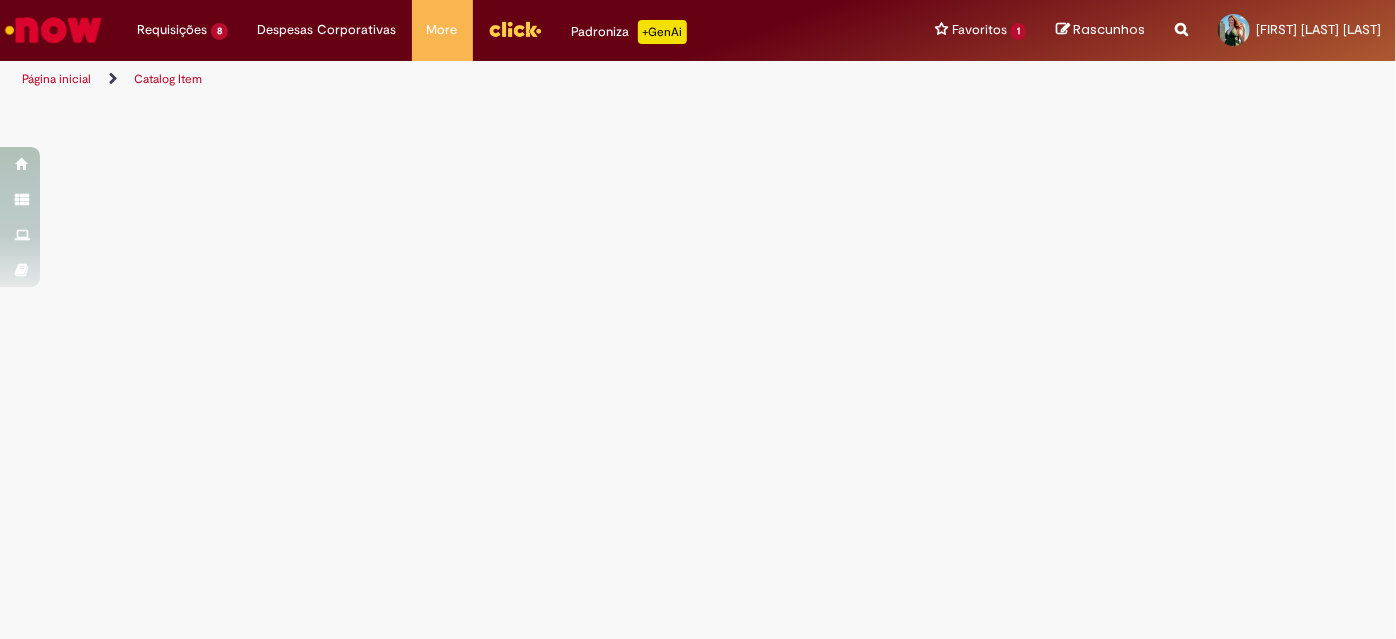 scroll, scrollTop: 0, scrollLeft: 0, axis: both 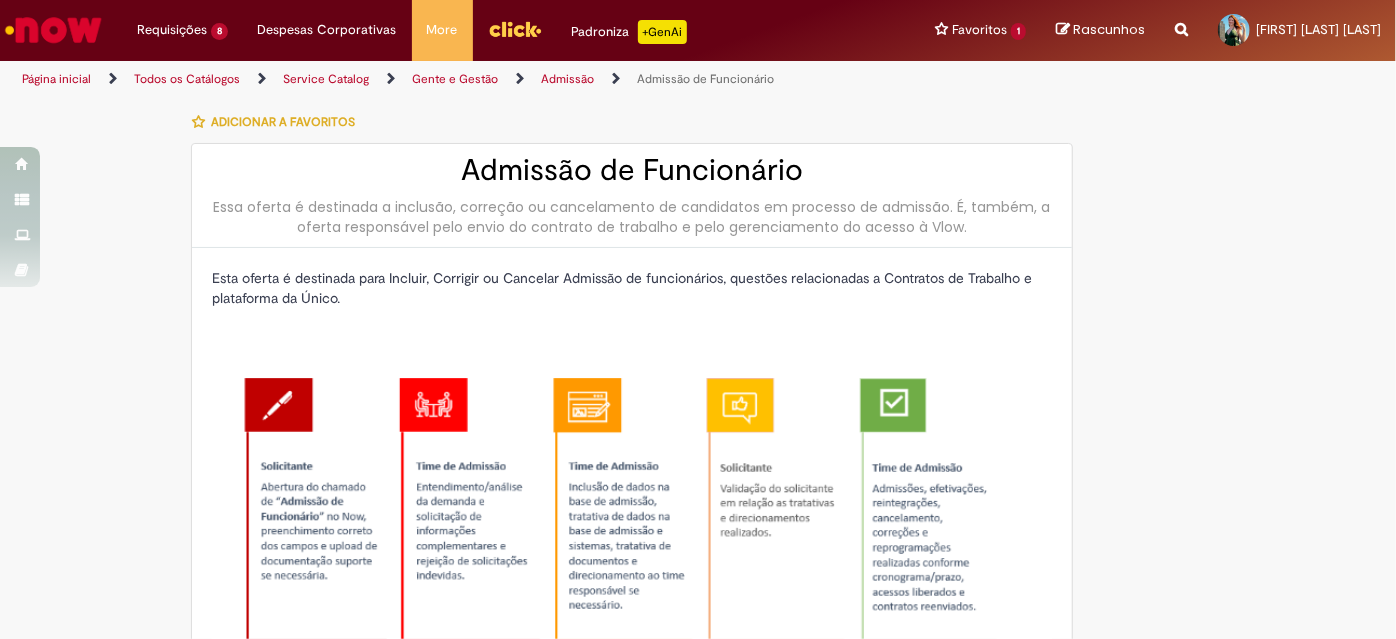 type on "********" 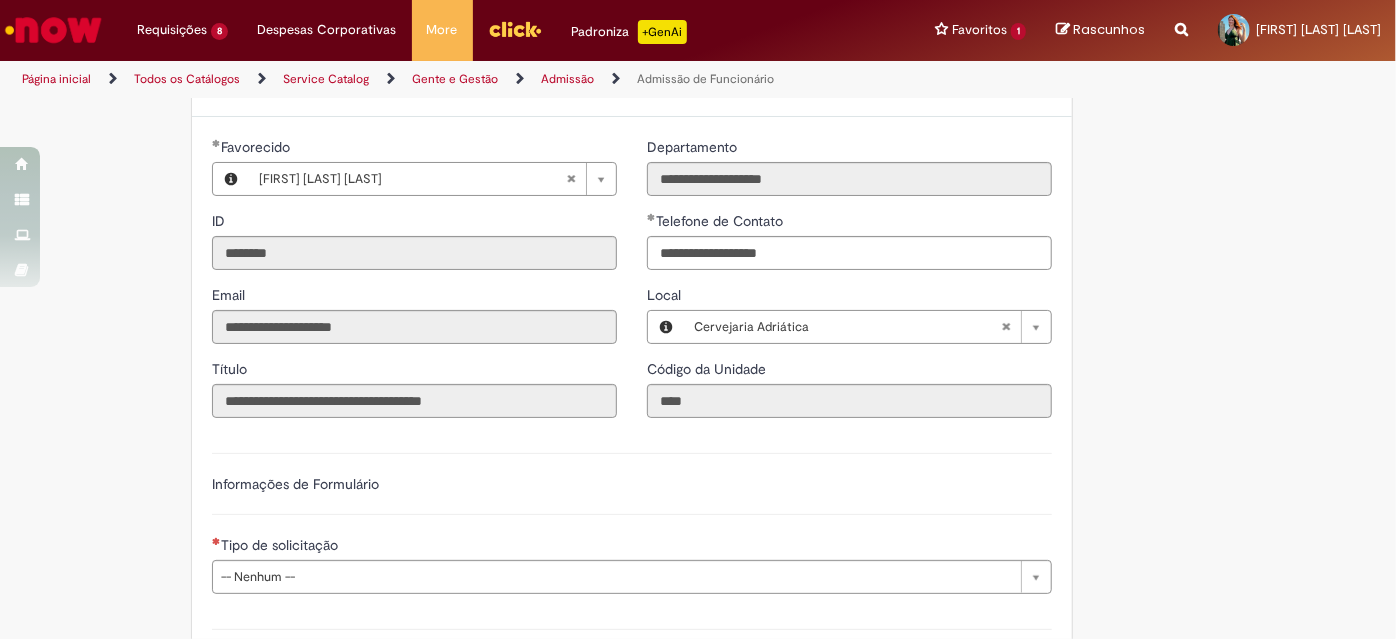 scroll, scrollTop: 909, scrollLeft: 0, axis: vertical 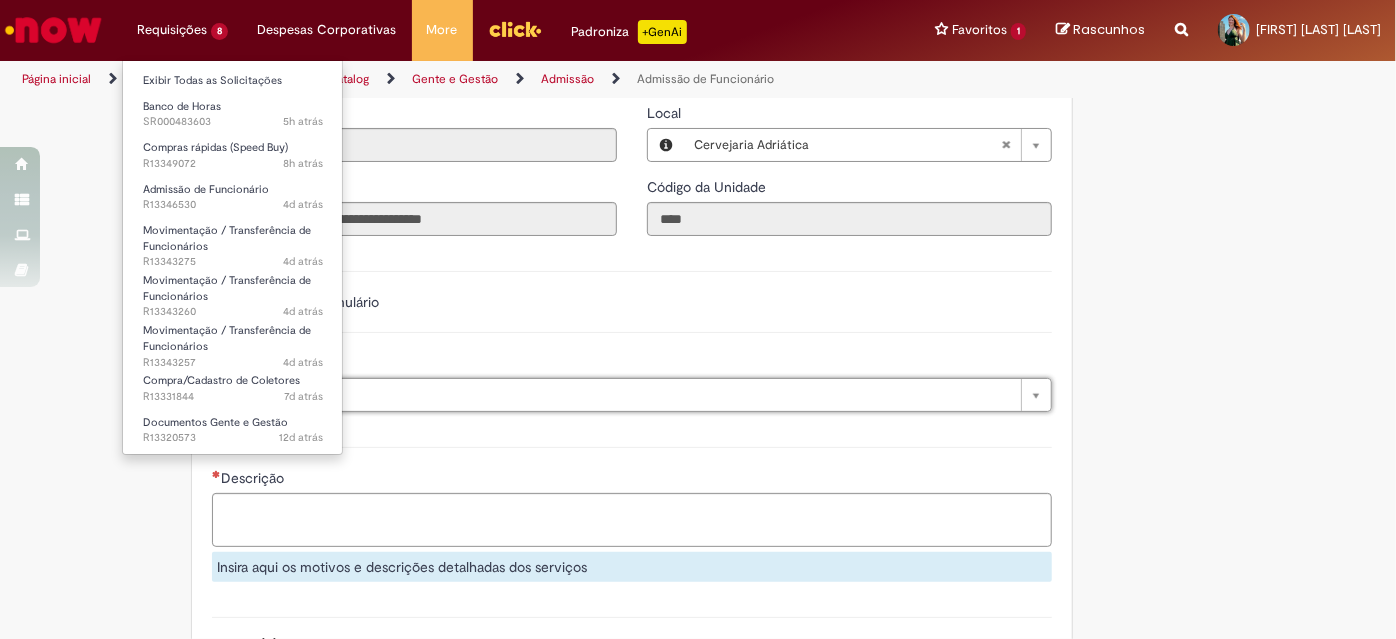 click on "Requisições   8
Exibir Todas as Solicitações
Banco de Horas
5h atrás 5 horas atrás  SR000483603
Compras rápidas (Speed Buy)
8h atrás 8 horas atrás  R13349072
Admissão de Funcionário
4d atrás 4 dias atrás  R13346530
Movimentação / Transferência de Funcionários
4d atrás 4 dias atrás  R13343275
Movimentação / Transferência de Funcionários
4d atrás 4 dias atrás  R13343260
Movimentação / Transferência de Funcionários
4d atrás 4 dias atrás  R13343257
Compra/Cadastro de Coletores
7d atrás 7 dias atrás  R13331844
Documentos Gente e Gestão
12d atrás 12 dias atrás  R13320573" at bounding box center (182, 30) 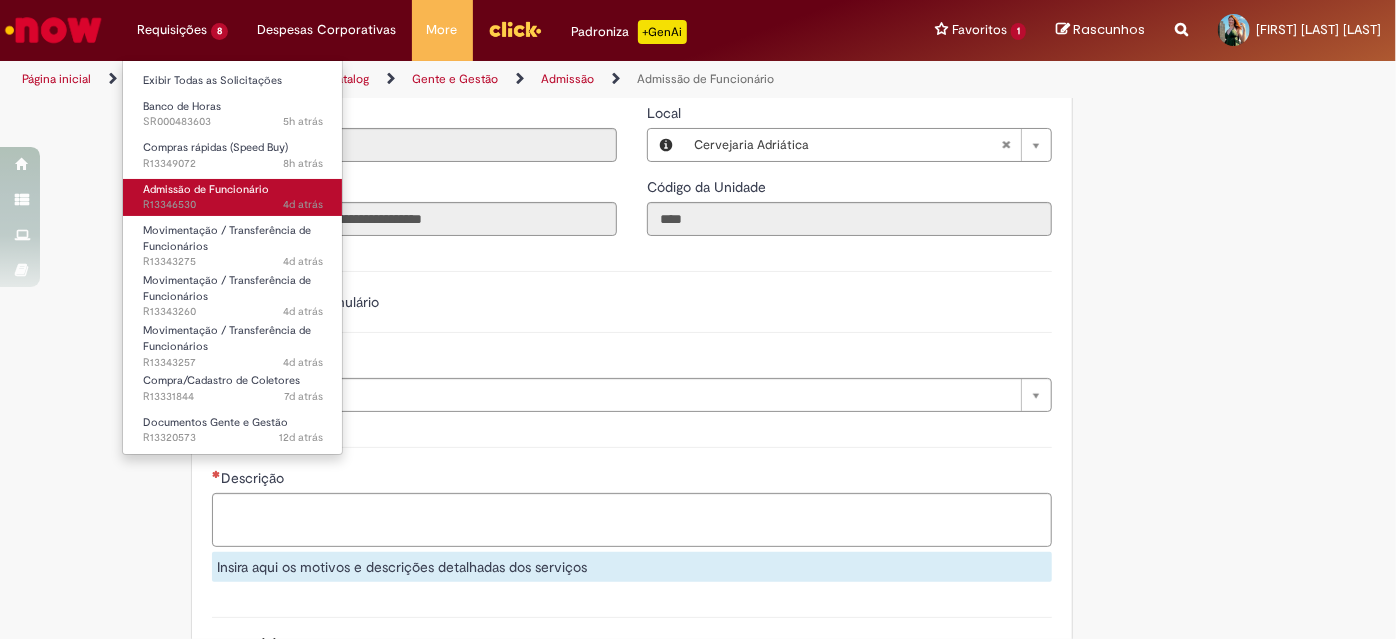 click on "Admissão de Funcionário" at bounding box center [206, 189] 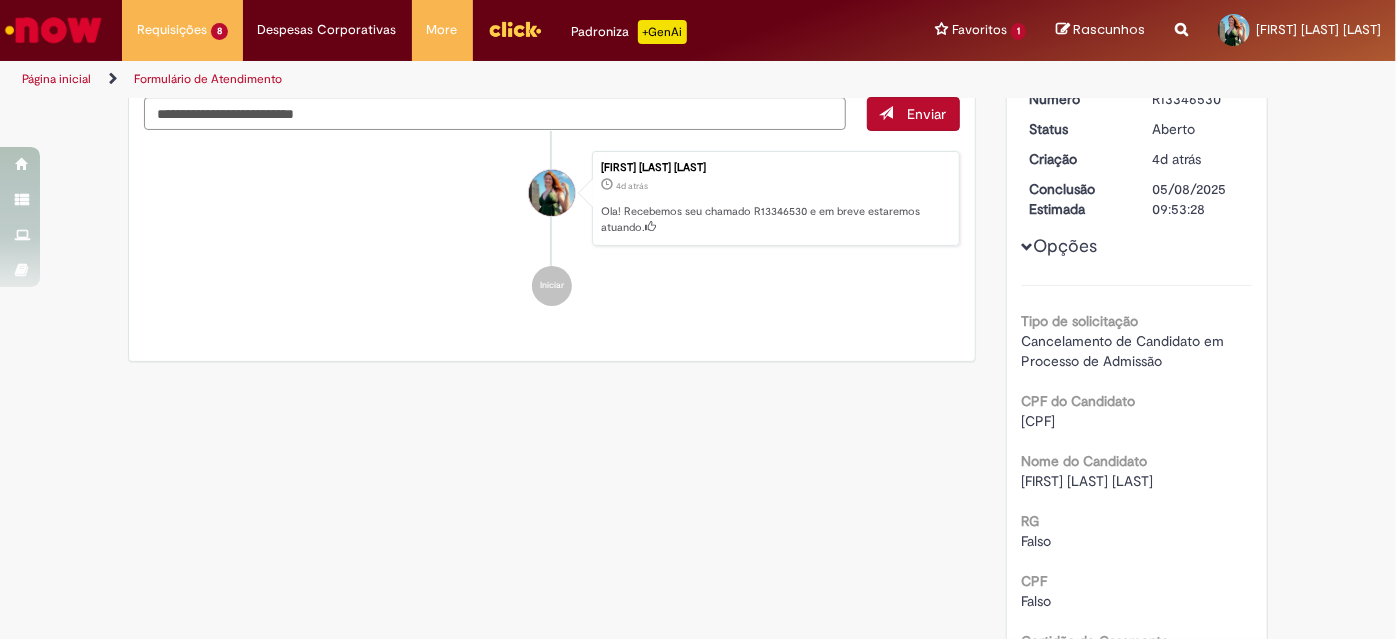 scroll, scrollTop: 0, scrollLeft: 0, axis: both 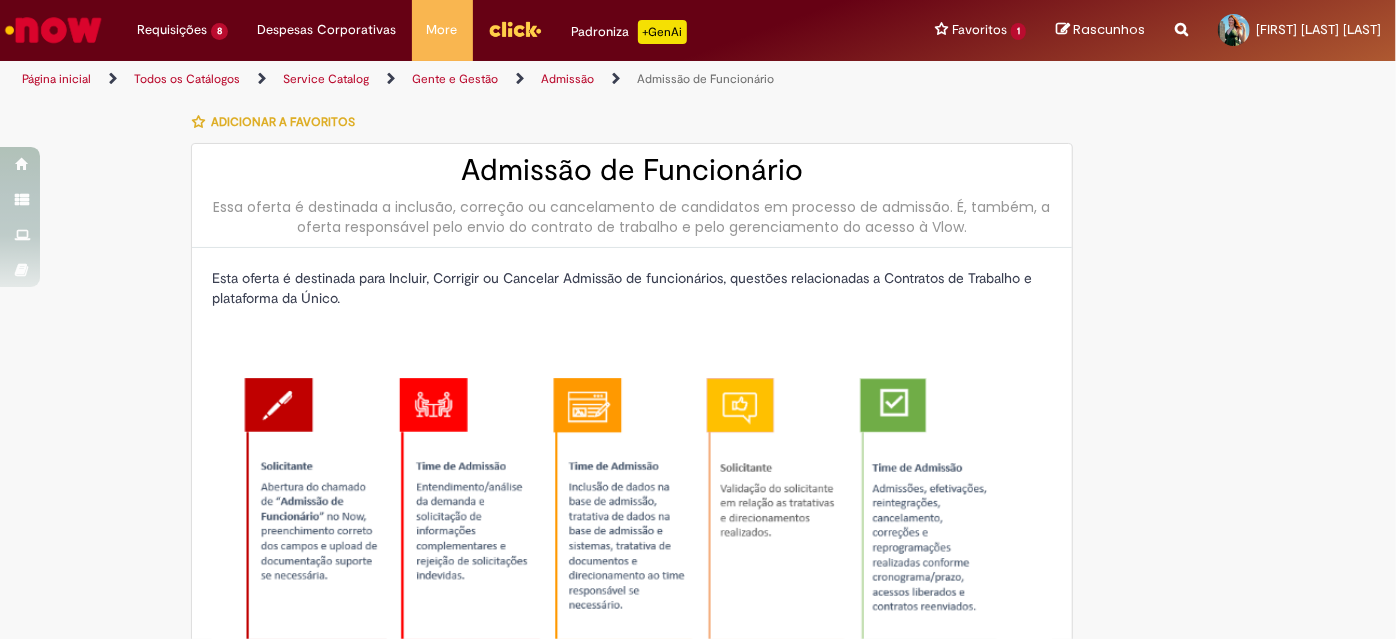 type on "********" 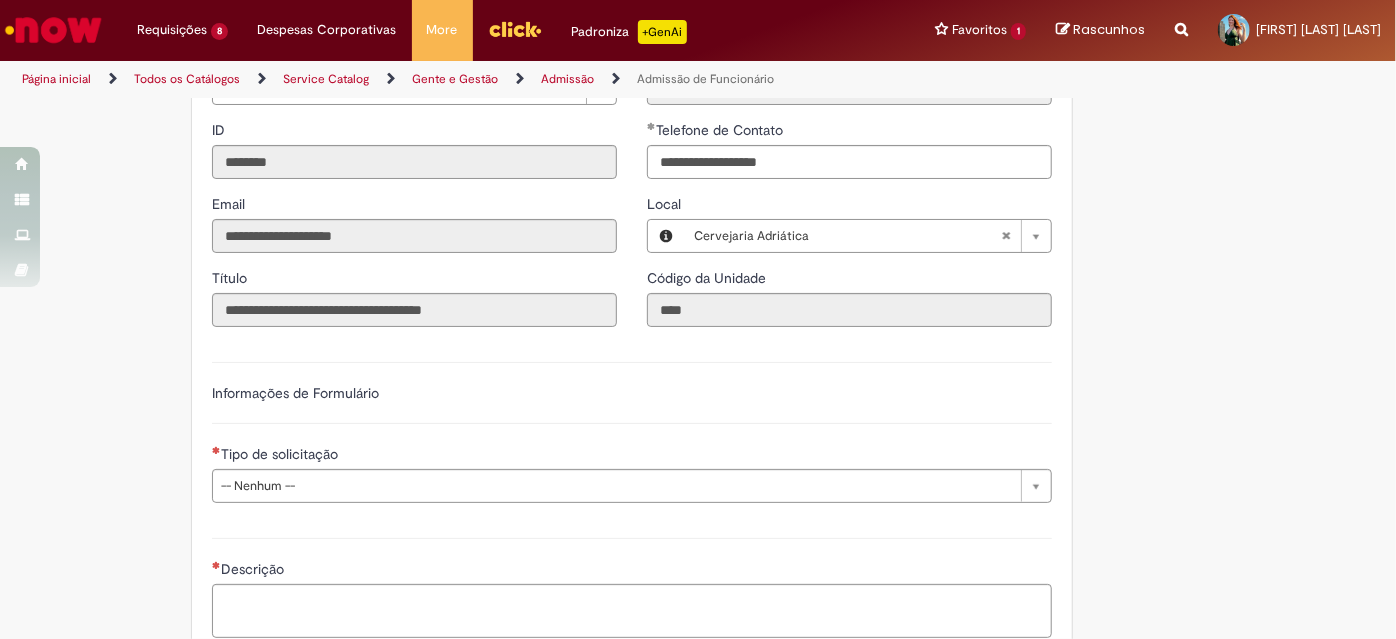 scroll, scrollTop: 1000, scrollLeft: 0, axis: vertical 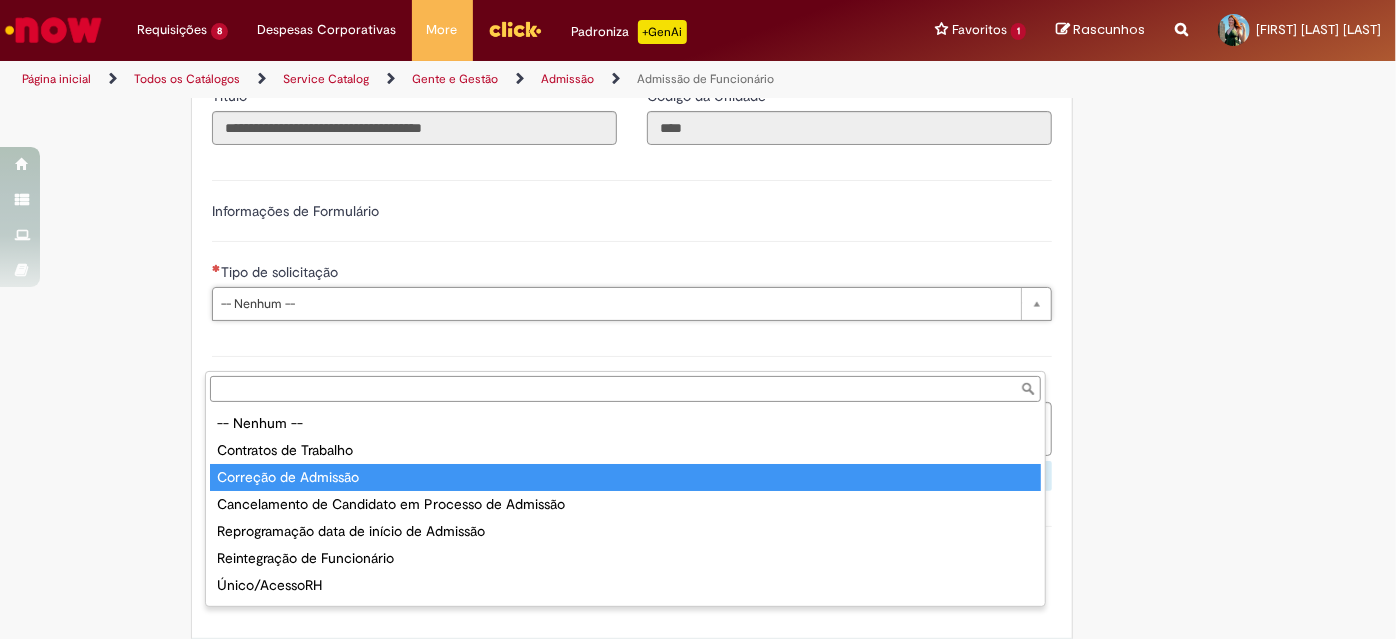type on "**********" 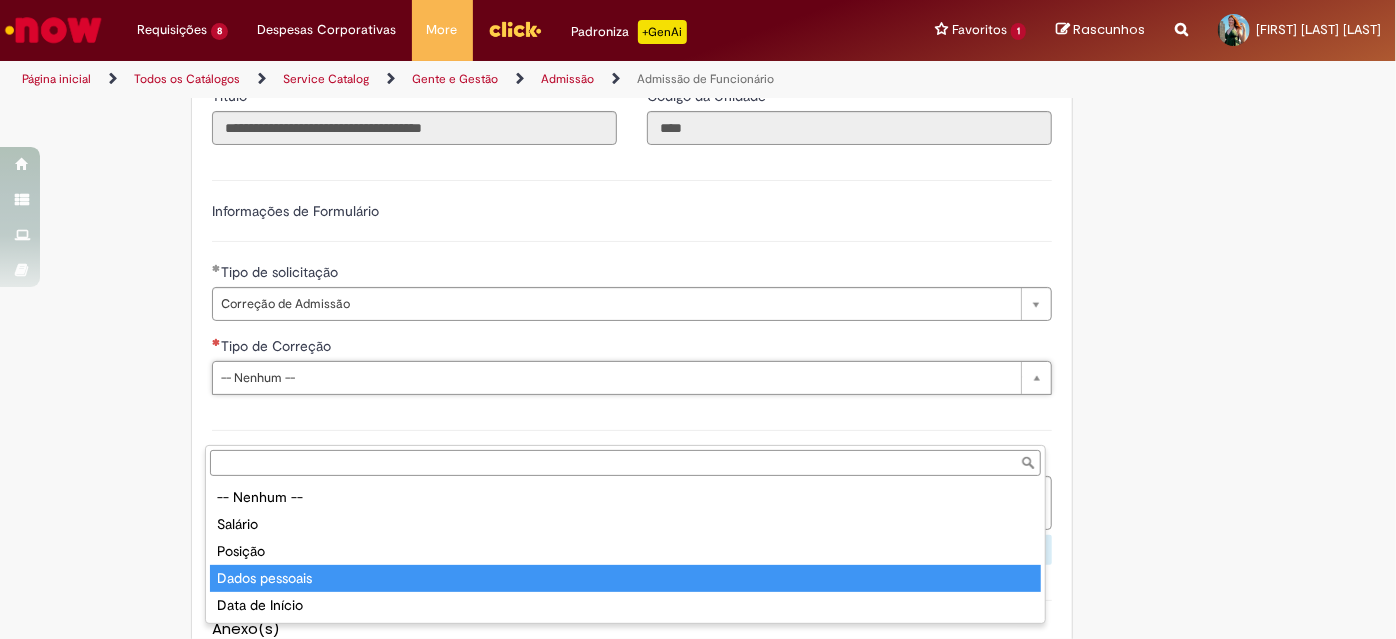 type on "**********" 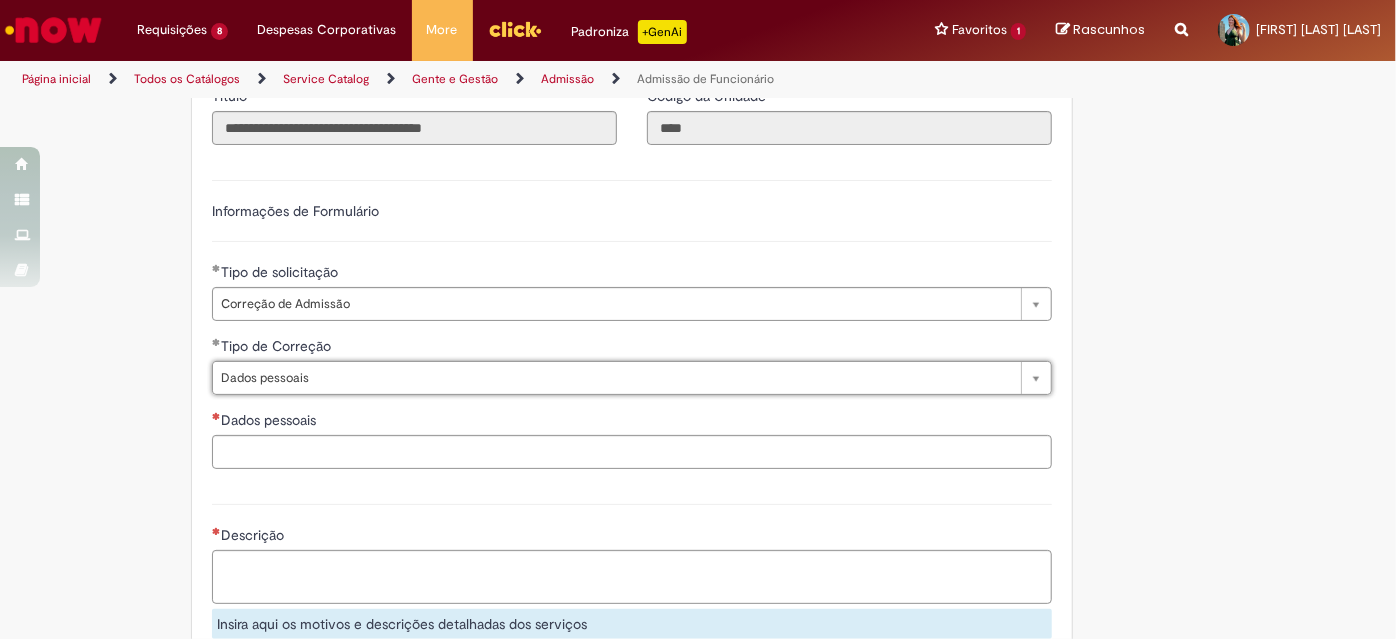 scroll, scrollTop: 1090, scrollLeft: 0, axis: vertical 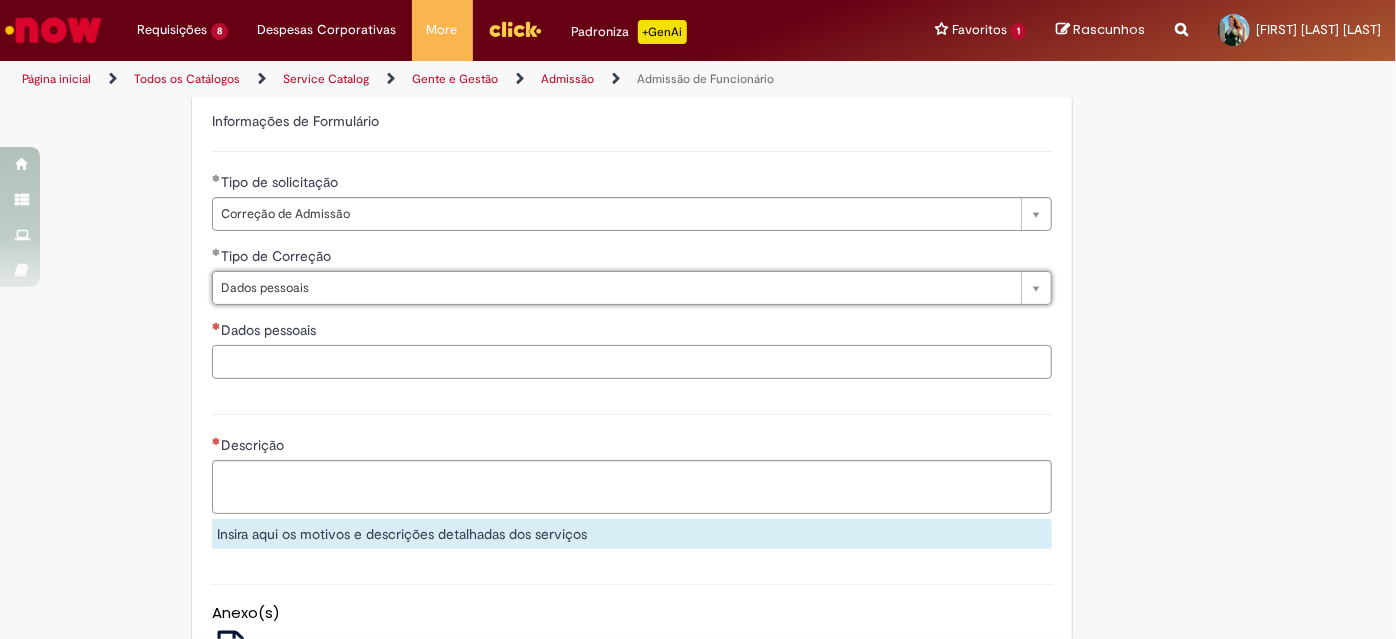 click on "Dados pessoais" at bounding box center [632, 362] 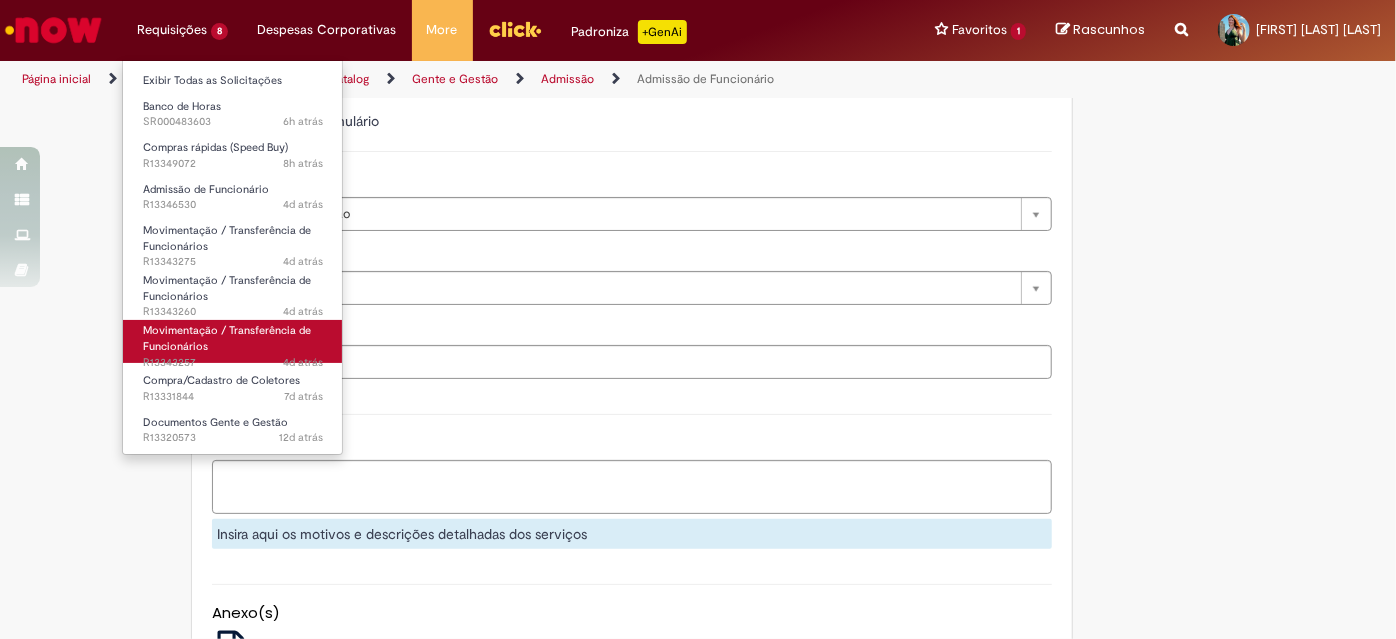 click on "4d atrás" at bounding box center [303, 362] 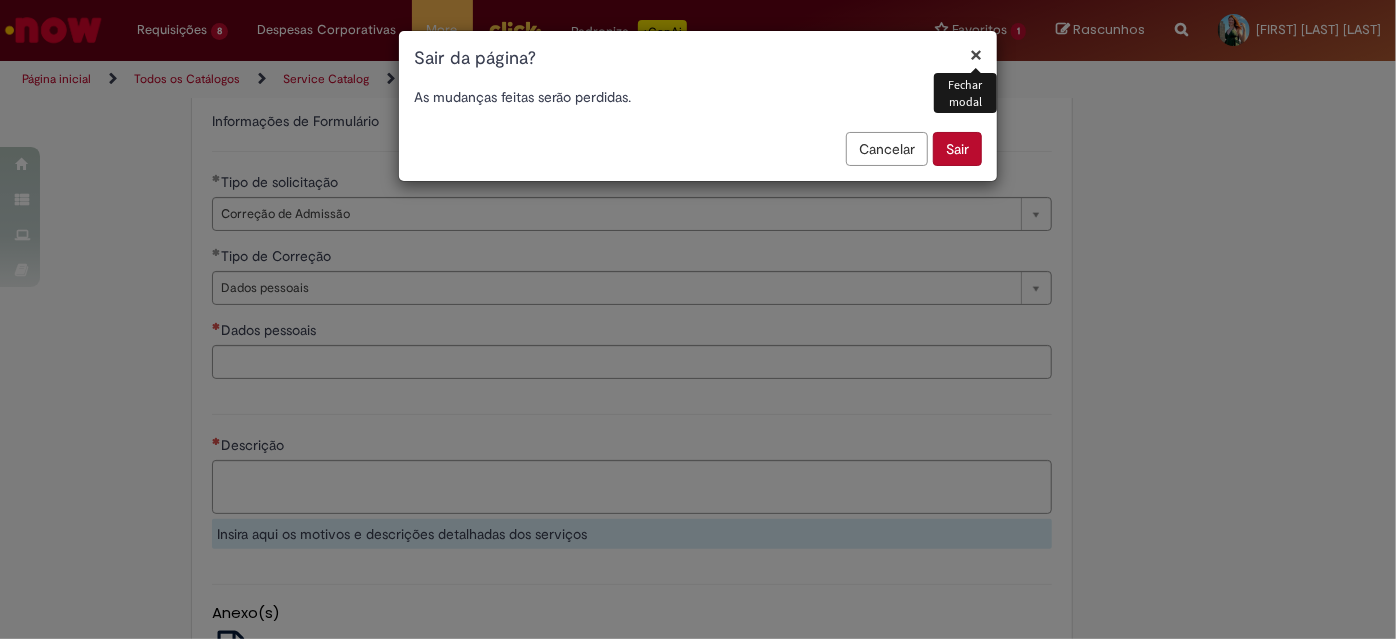 click on "Cancelar" at bounding box center (887, 149) 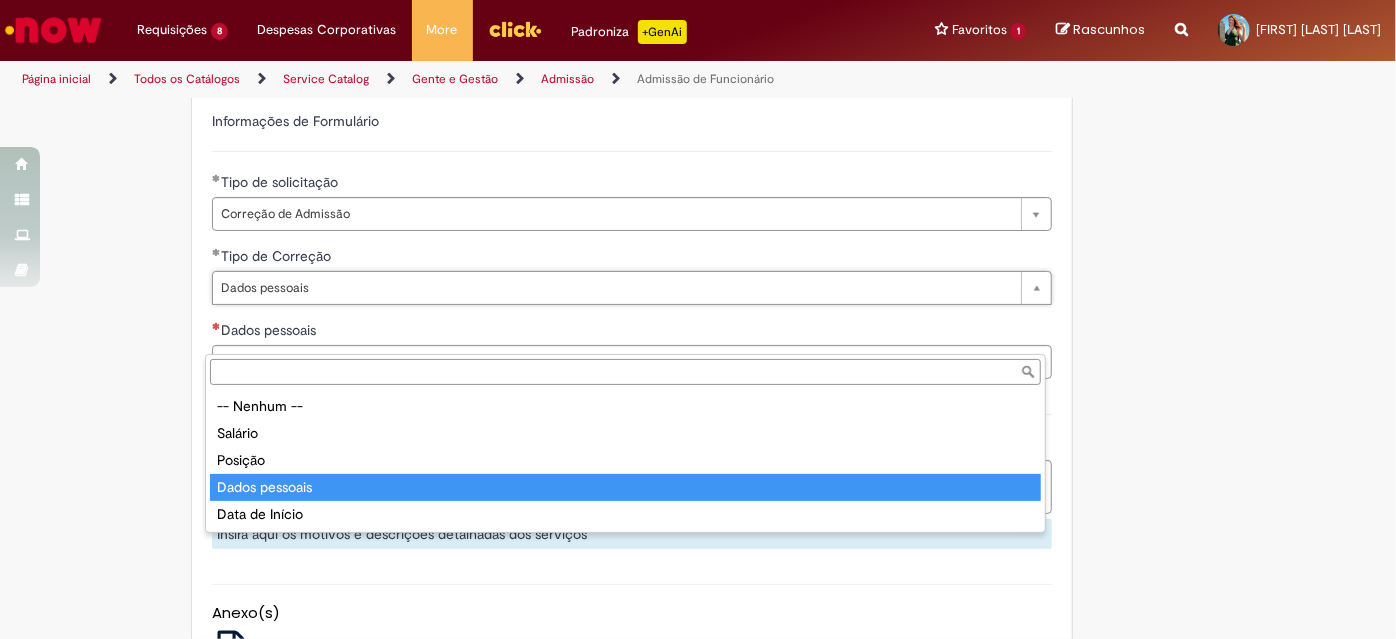 type on "**********" 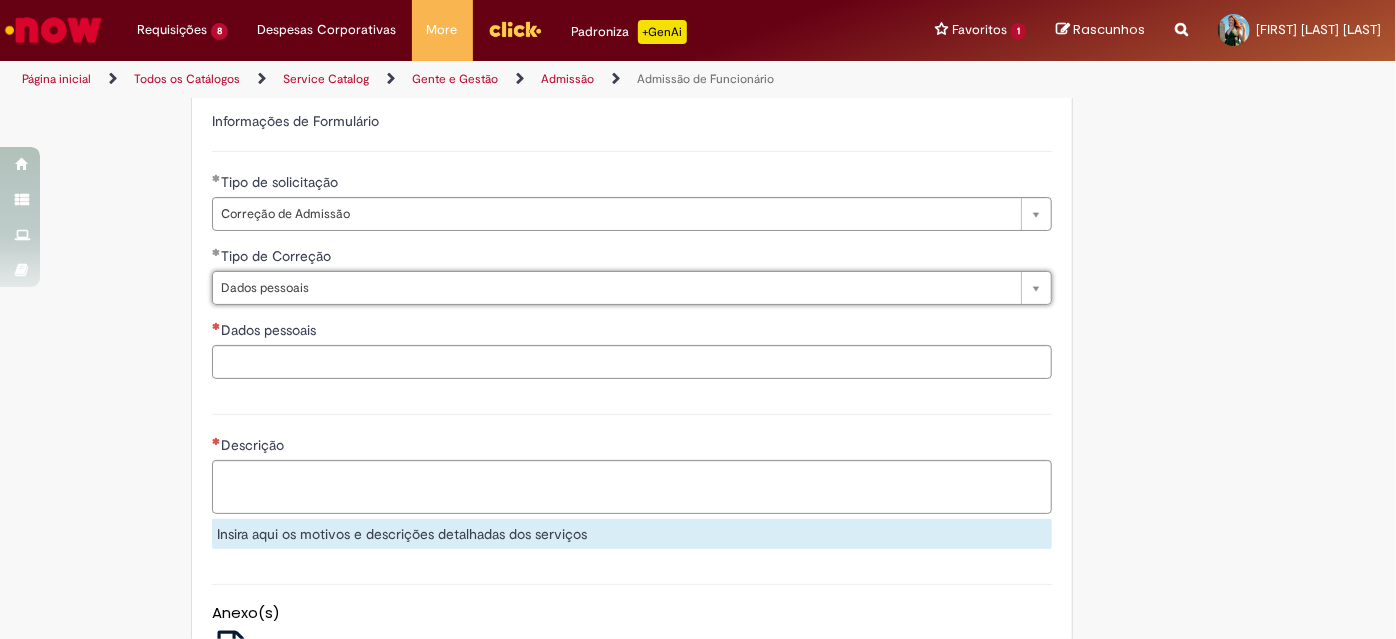 scroll, scrollTop: 0, scrollLeft: 95, axis: horizontal 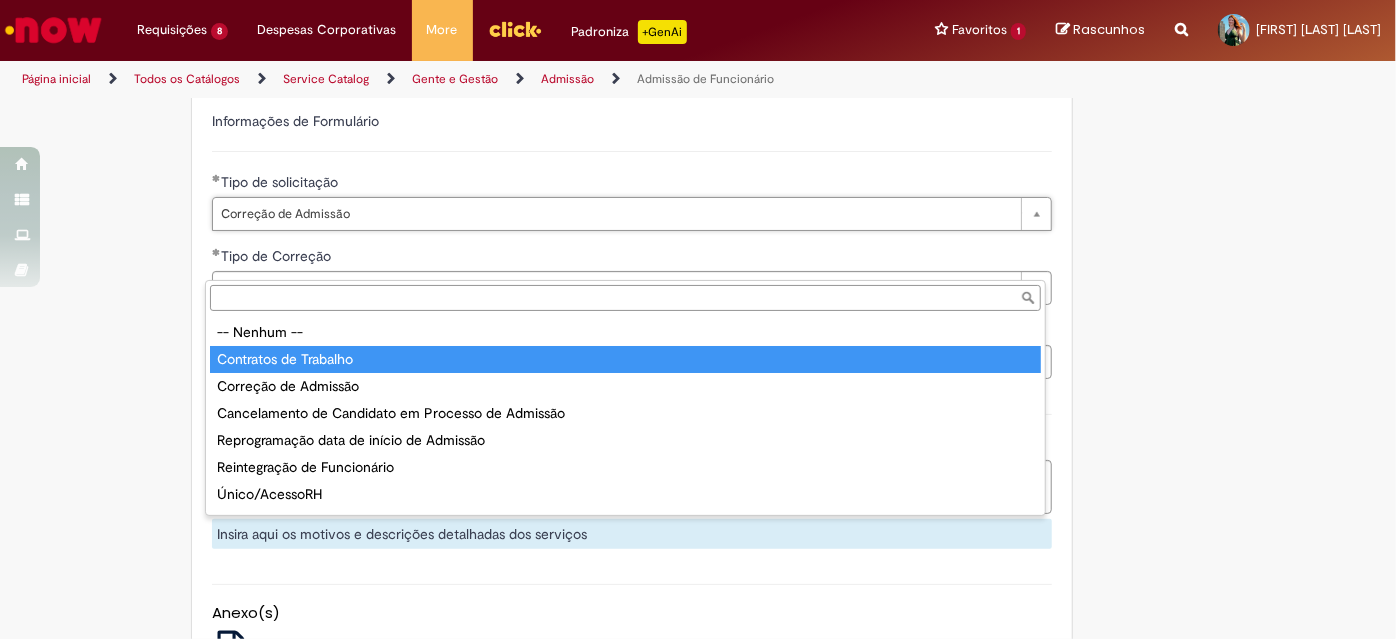 type on "**********" 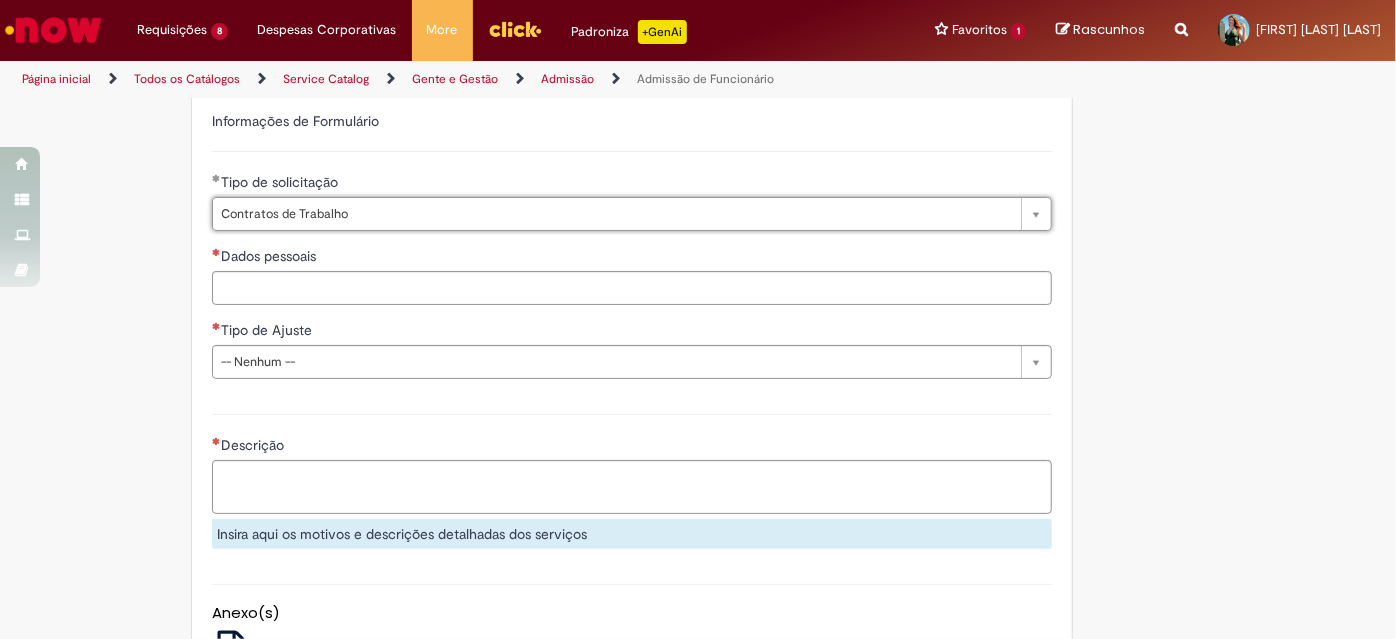 scroll, scrollTop: 0, scrollLeft: 138, axis: horizontal 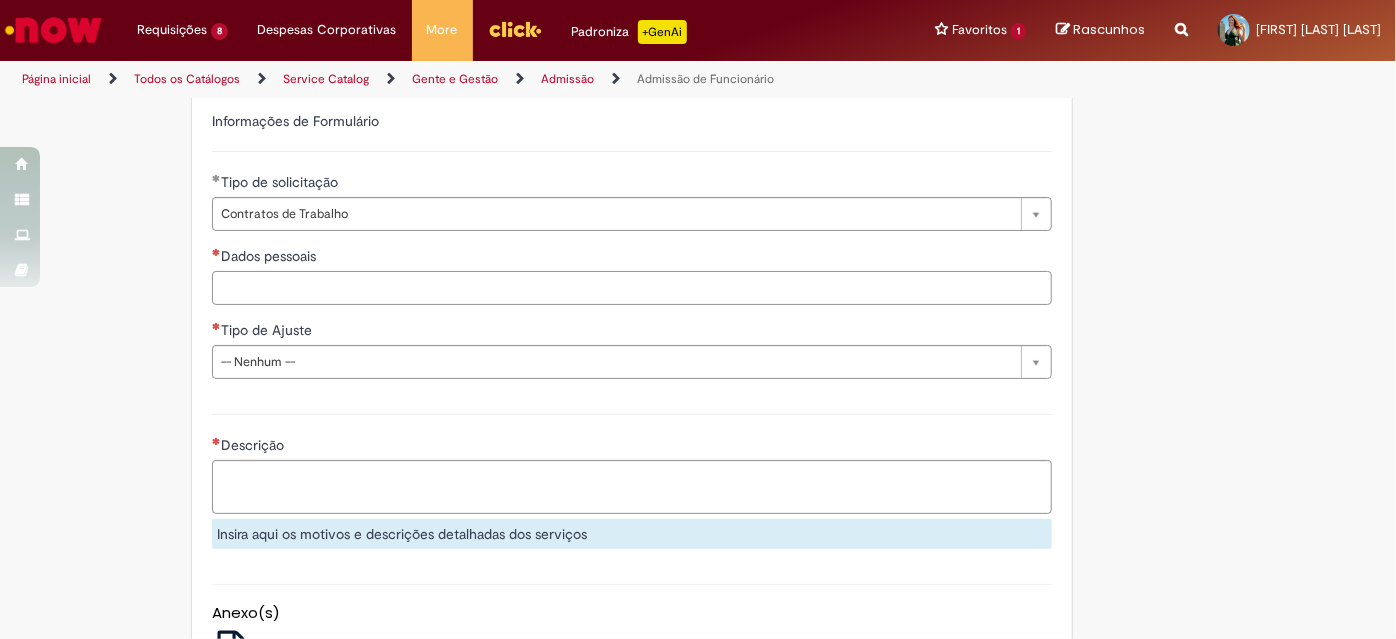 click on "Dados pessoais" at bounding box center [632, 288] 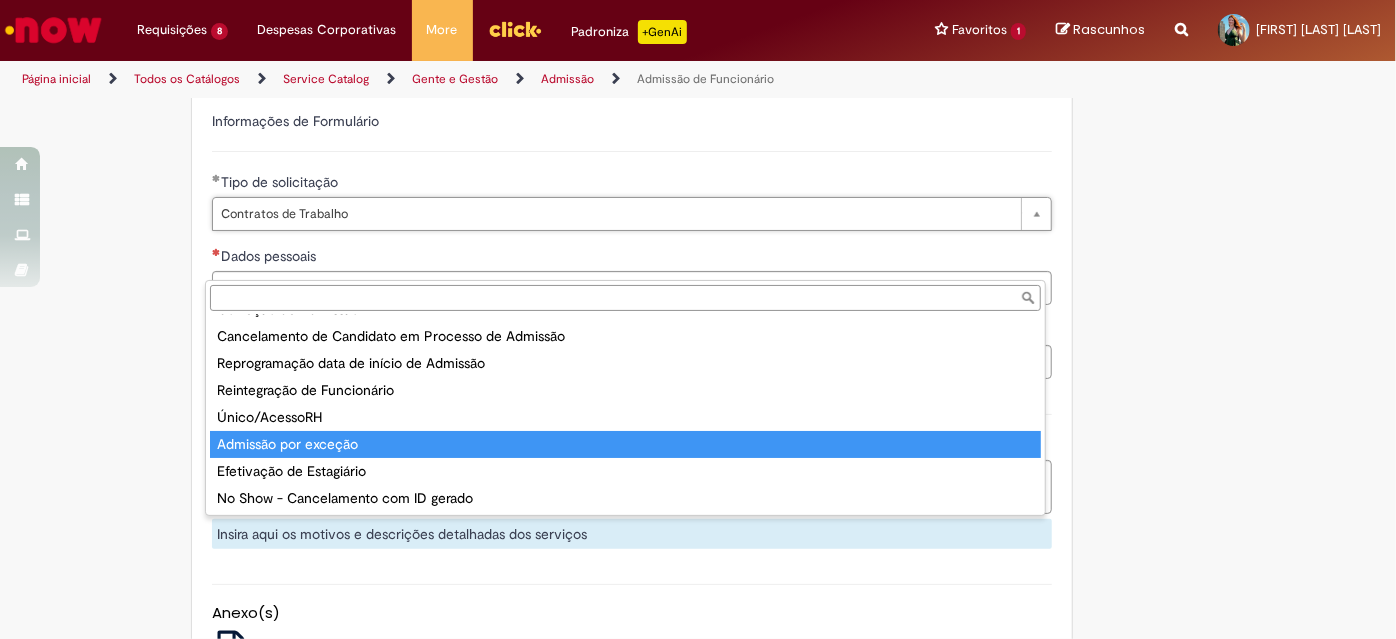 scroll, scrollTop: 0, scrollLeft: 0, axis: both 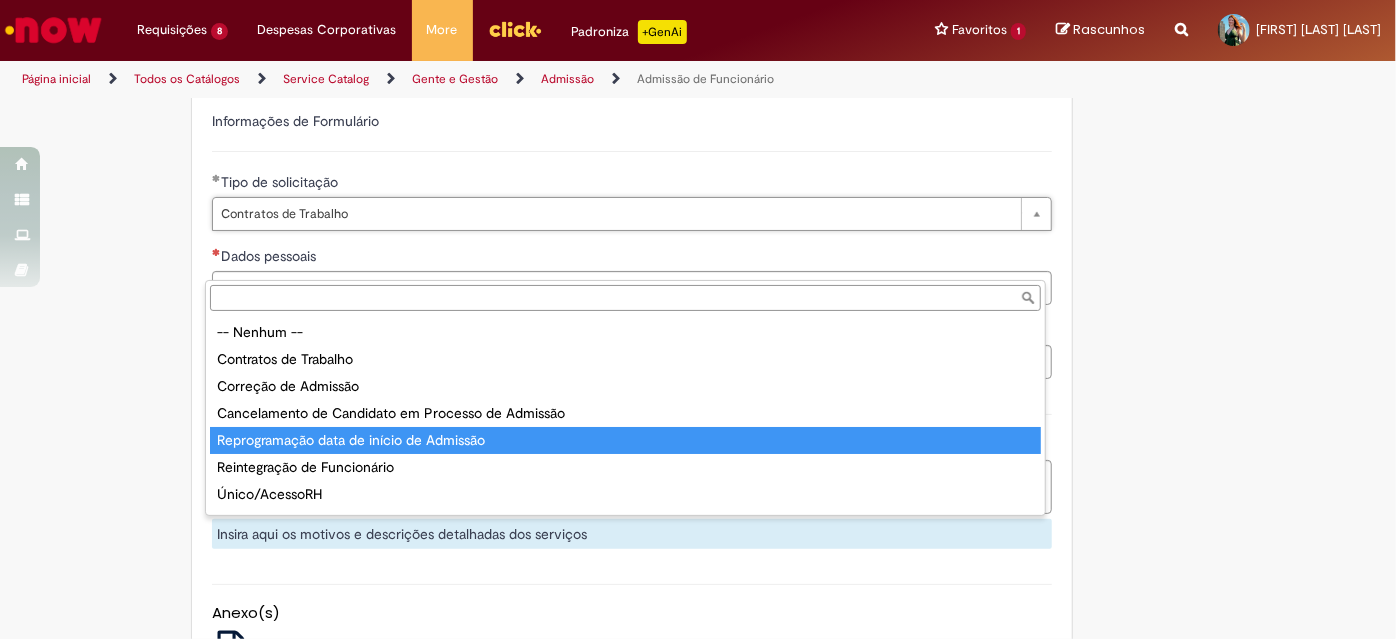 type on "**********" 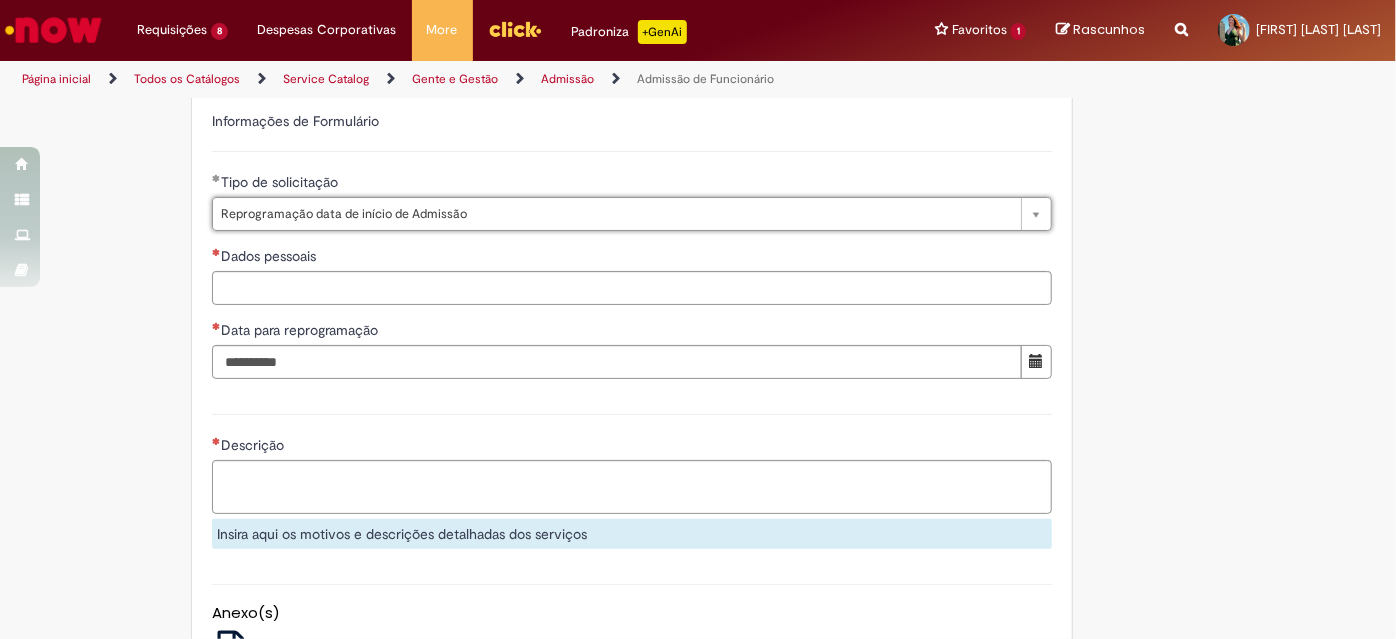 scroll, scrollTop: 0, scrollLeft: 137, axis: horizontal 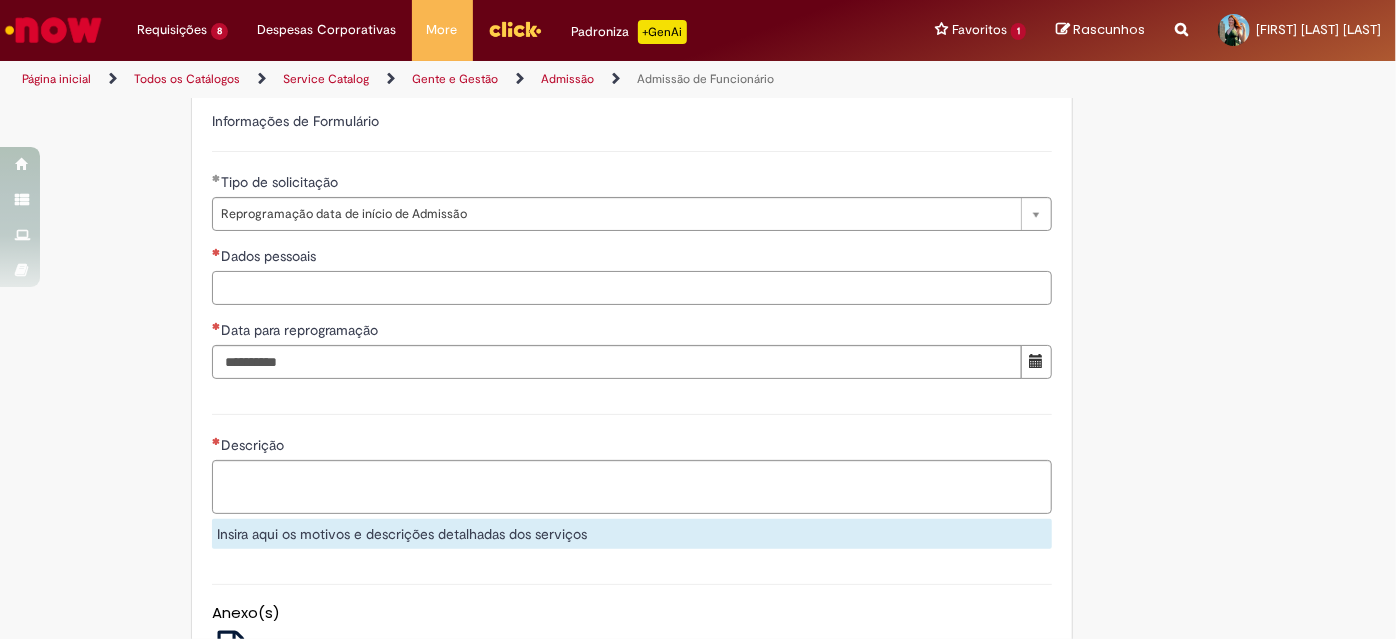 click on "Dados pessoais" at bounding box center [632, 288] 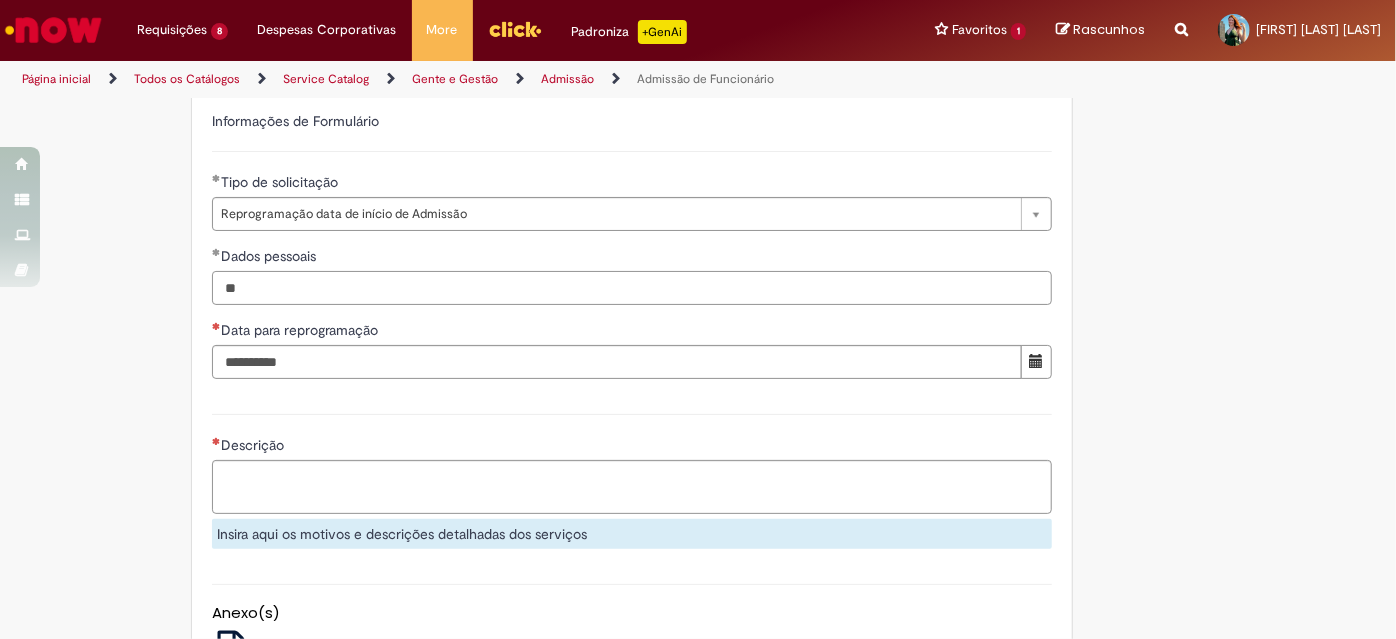 type on "*" 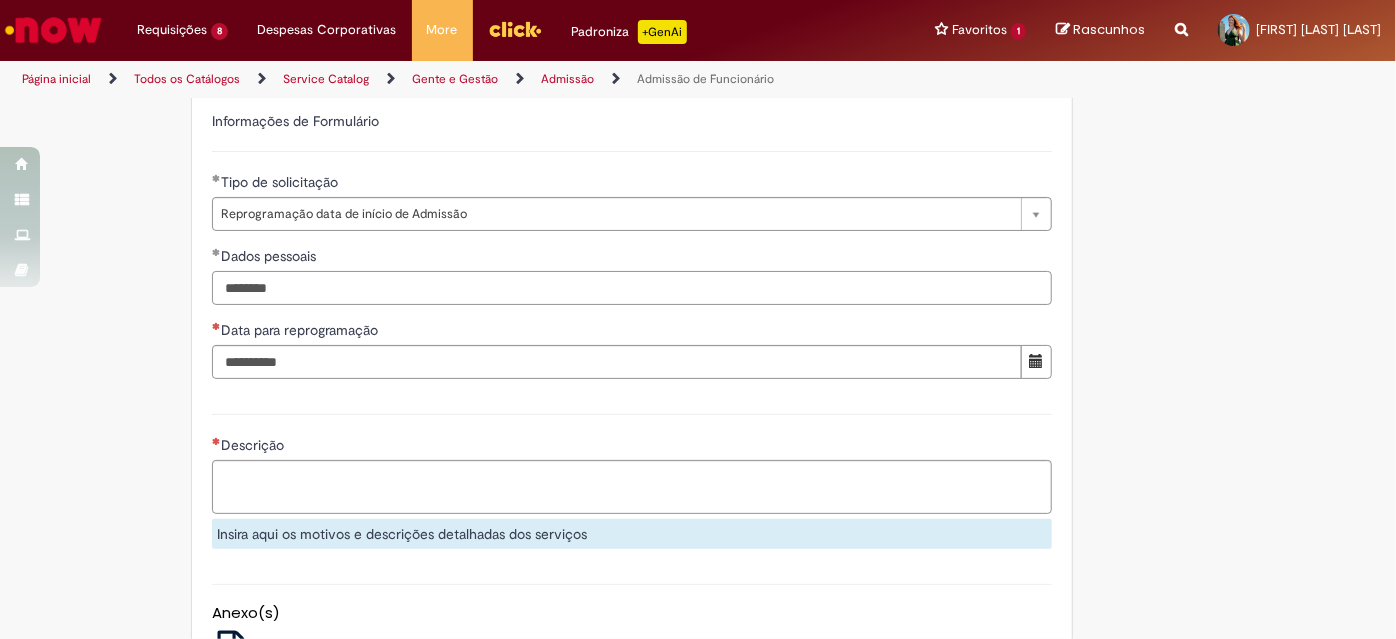 type on "********" 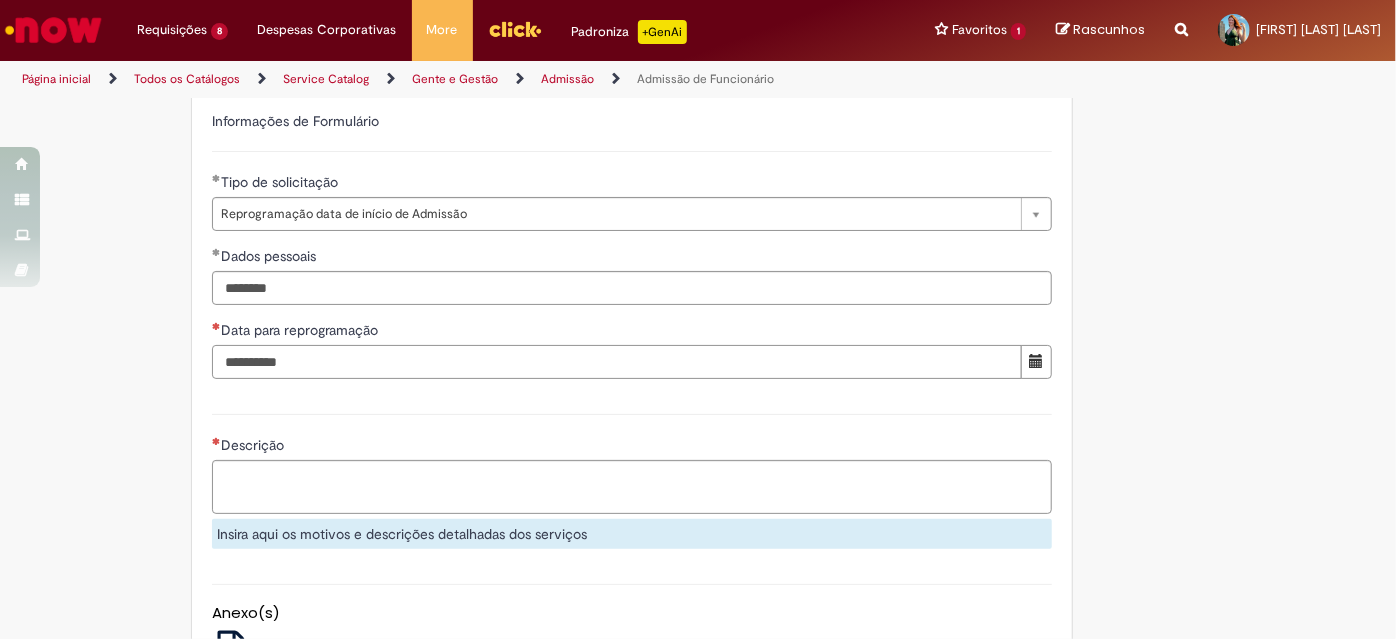 click on "Data para reprogramação" at bounding box center (617, 362) 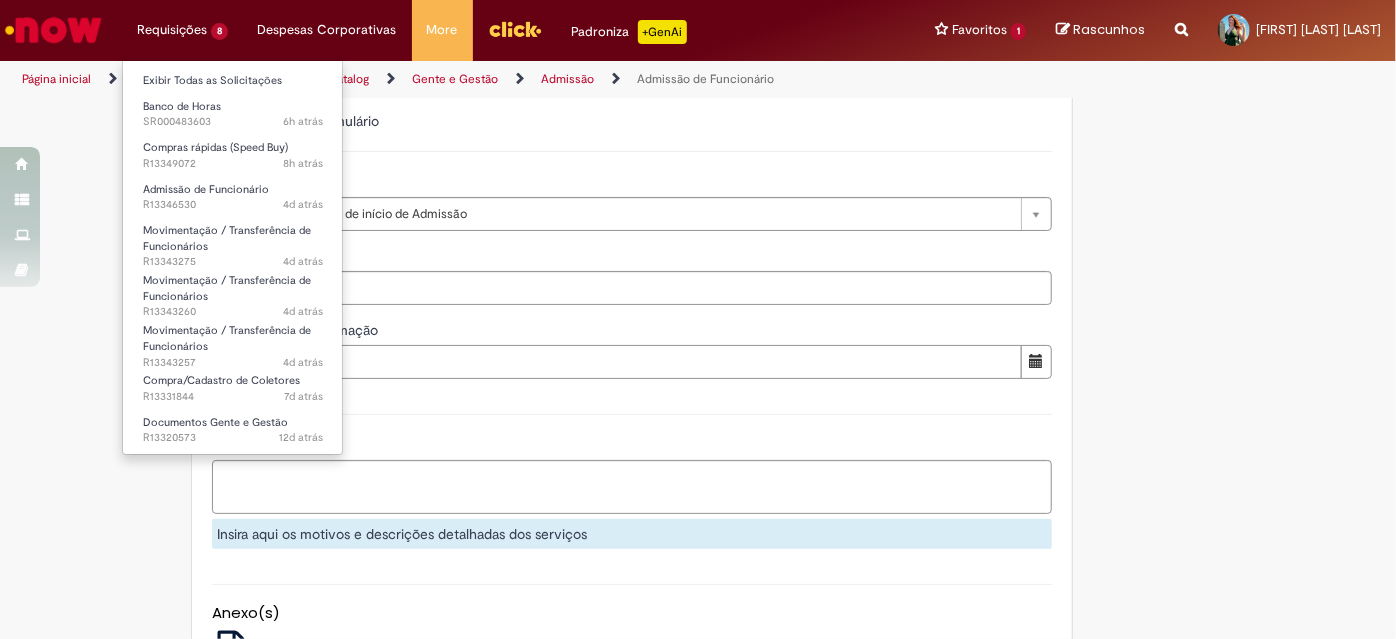 type on "**********" 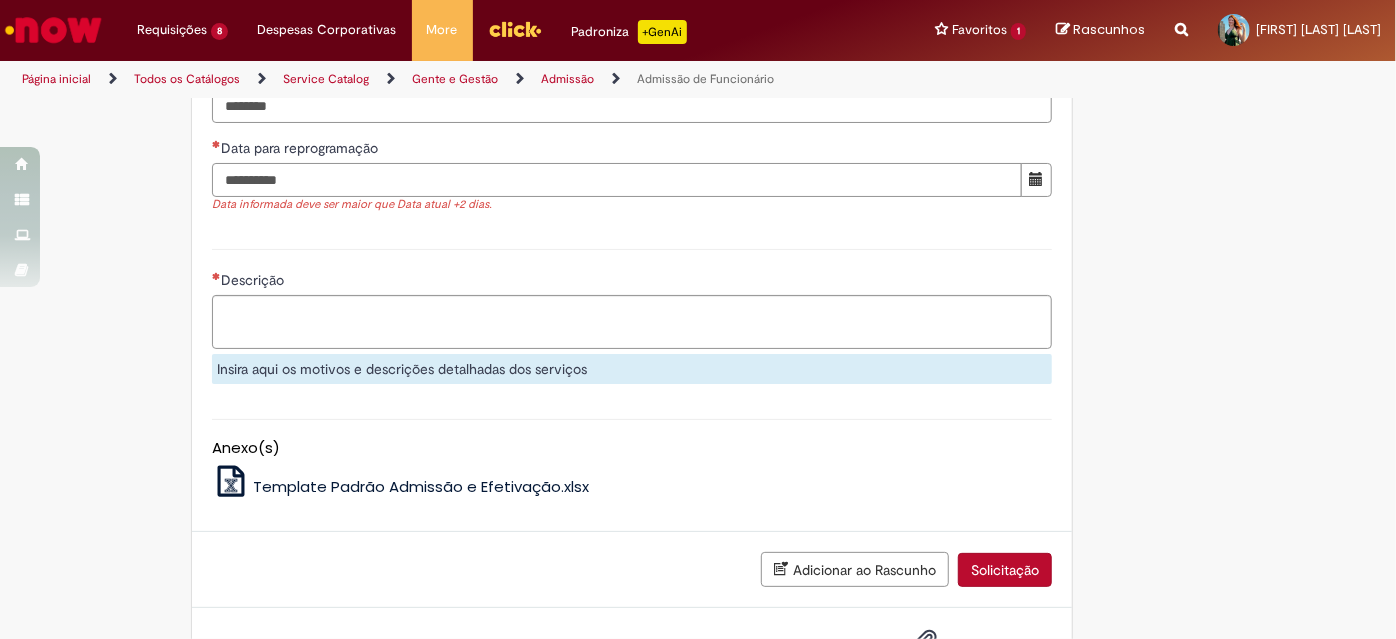 scroll, scrollTop: 1363, scrollLeft: 0, axis: vertical 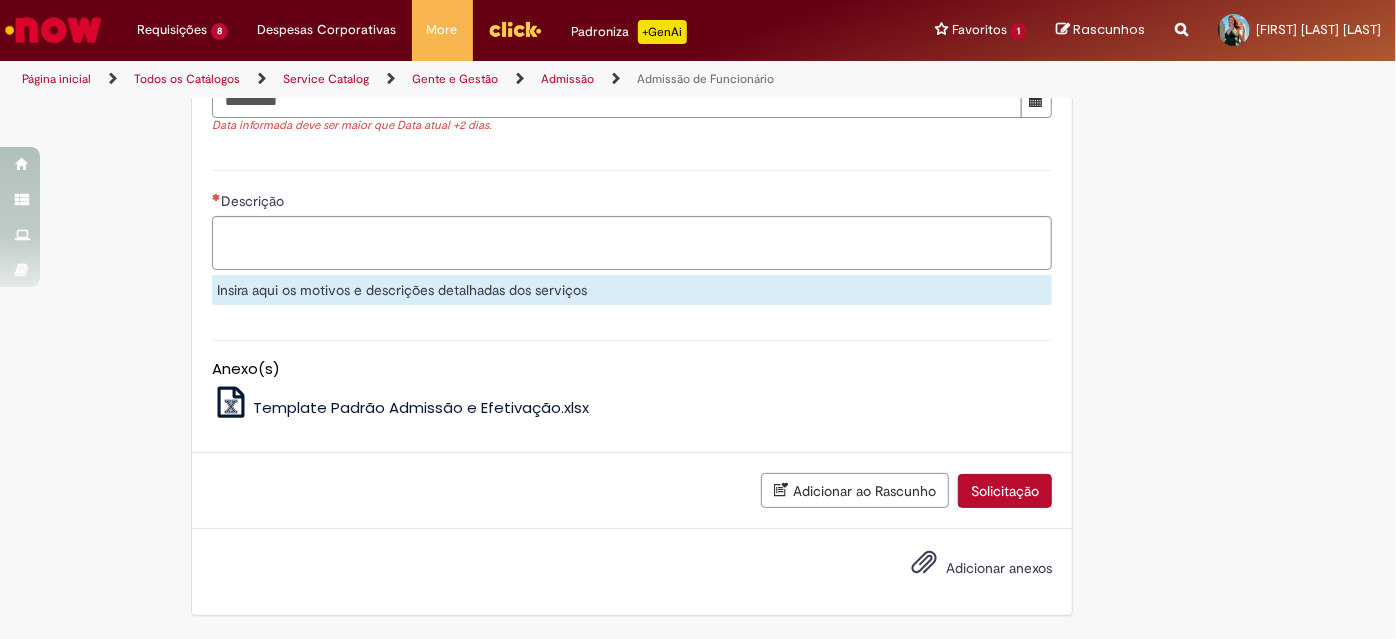 type on "**********" 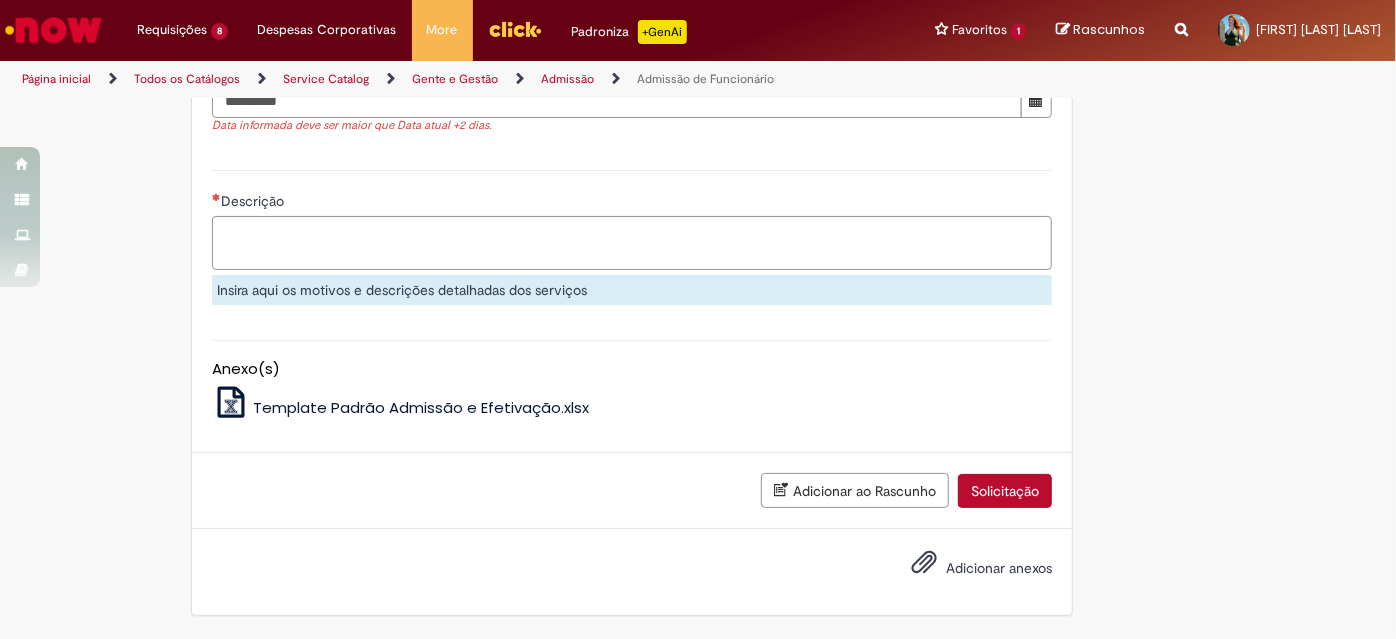click on "Descrição" at bounding box center (632, 242) 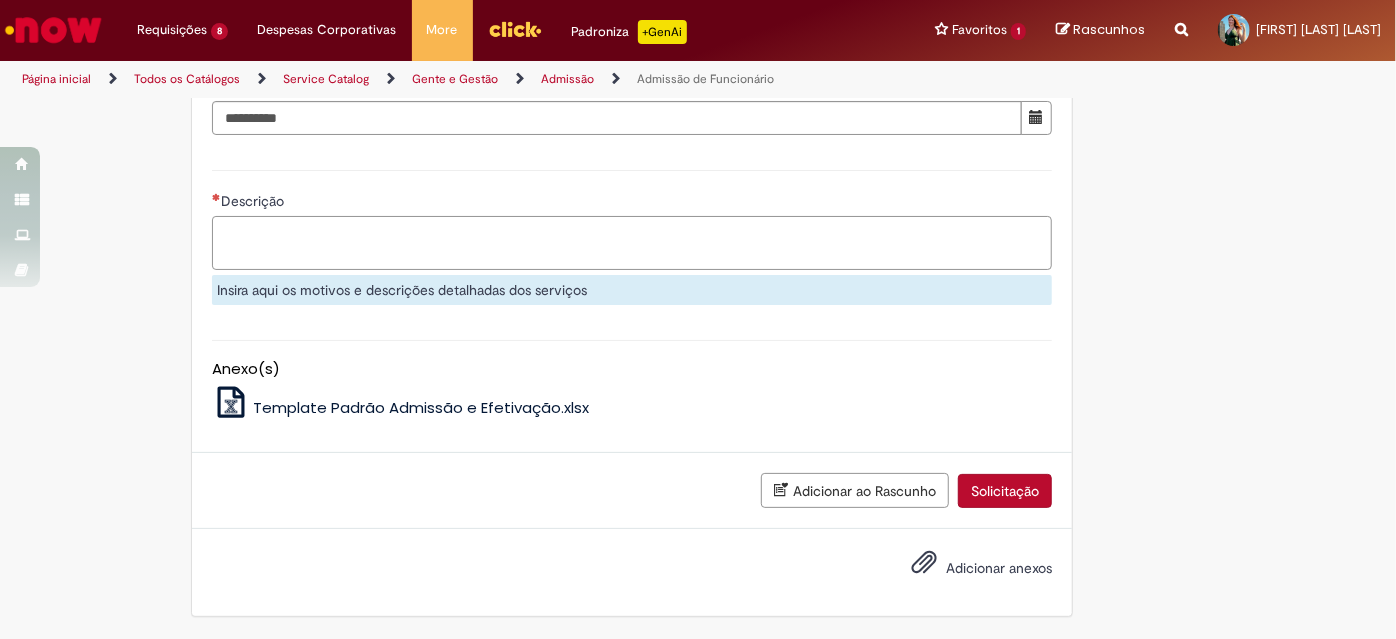 click on "Descrição" at bounding box center [632, 242] 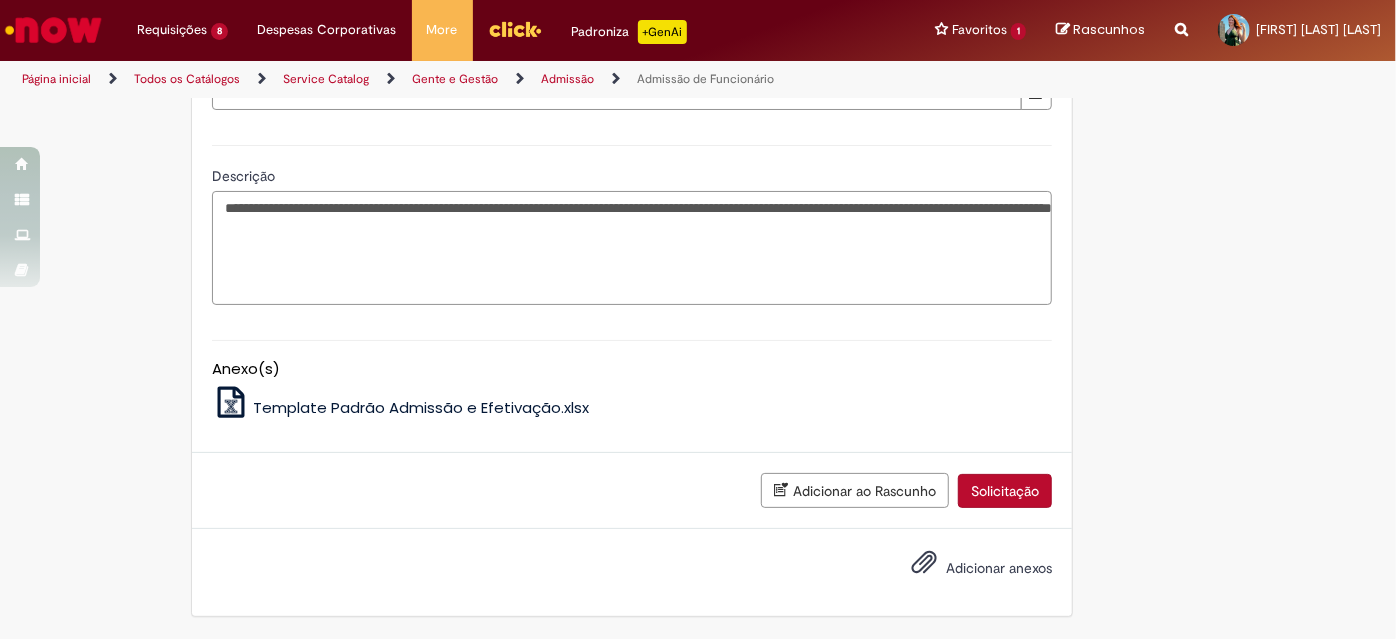 paste on "**********" 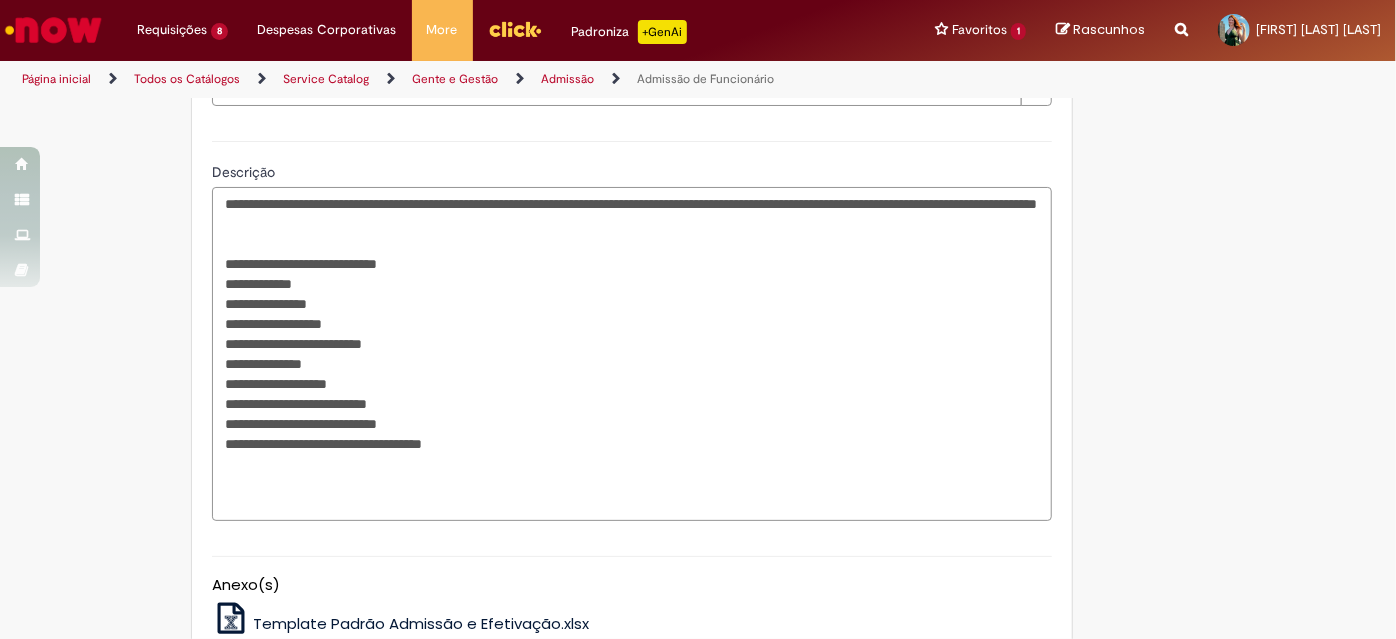 paste on "**********" 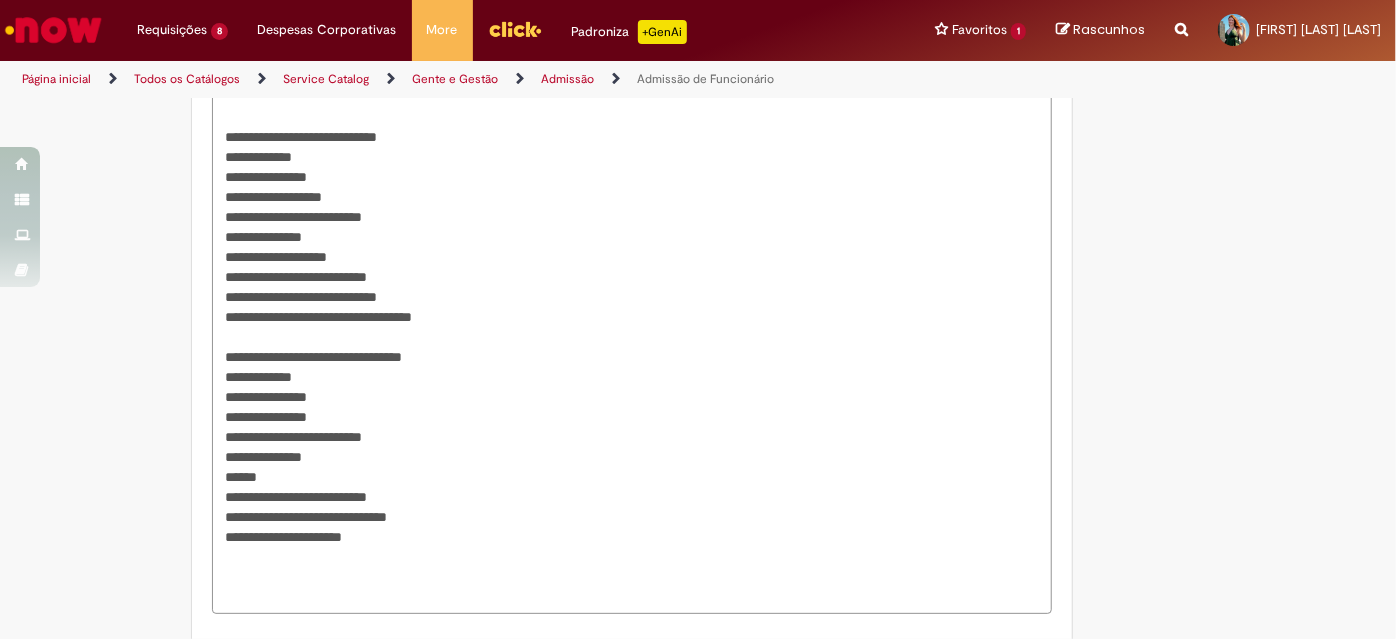 scroll, scrollTop: 1510, scrollLeft: 0, axis: vertical 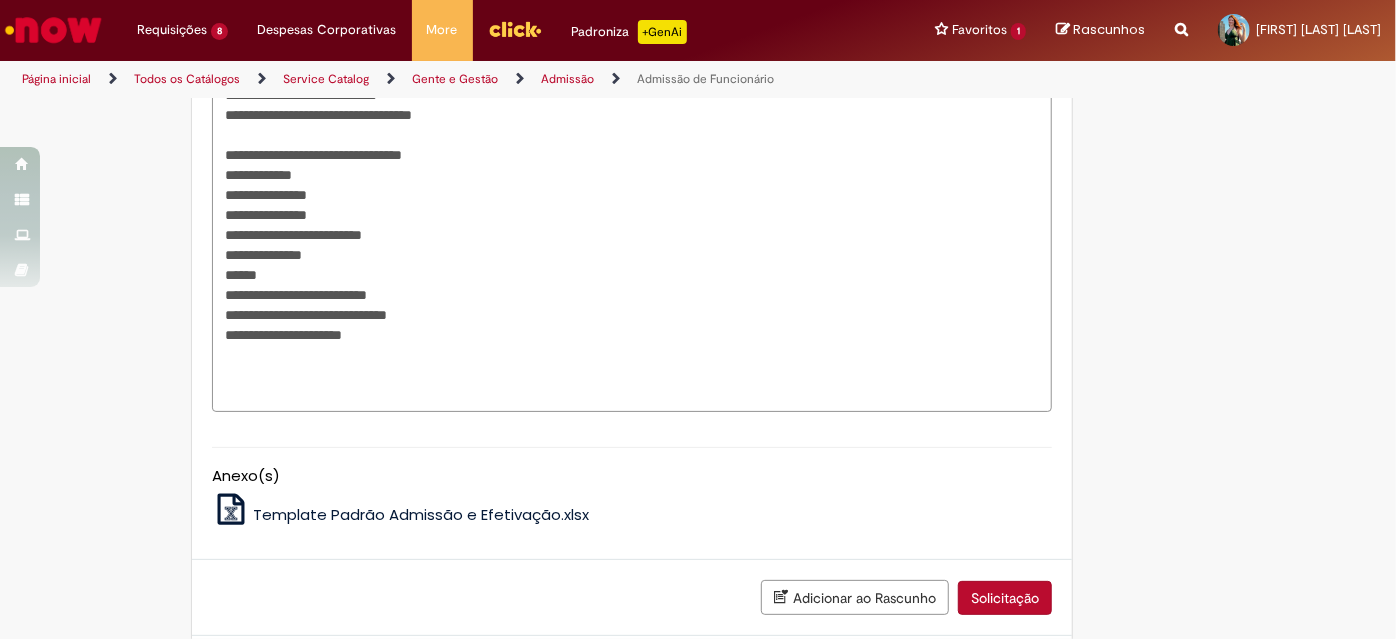 paste on "**********" 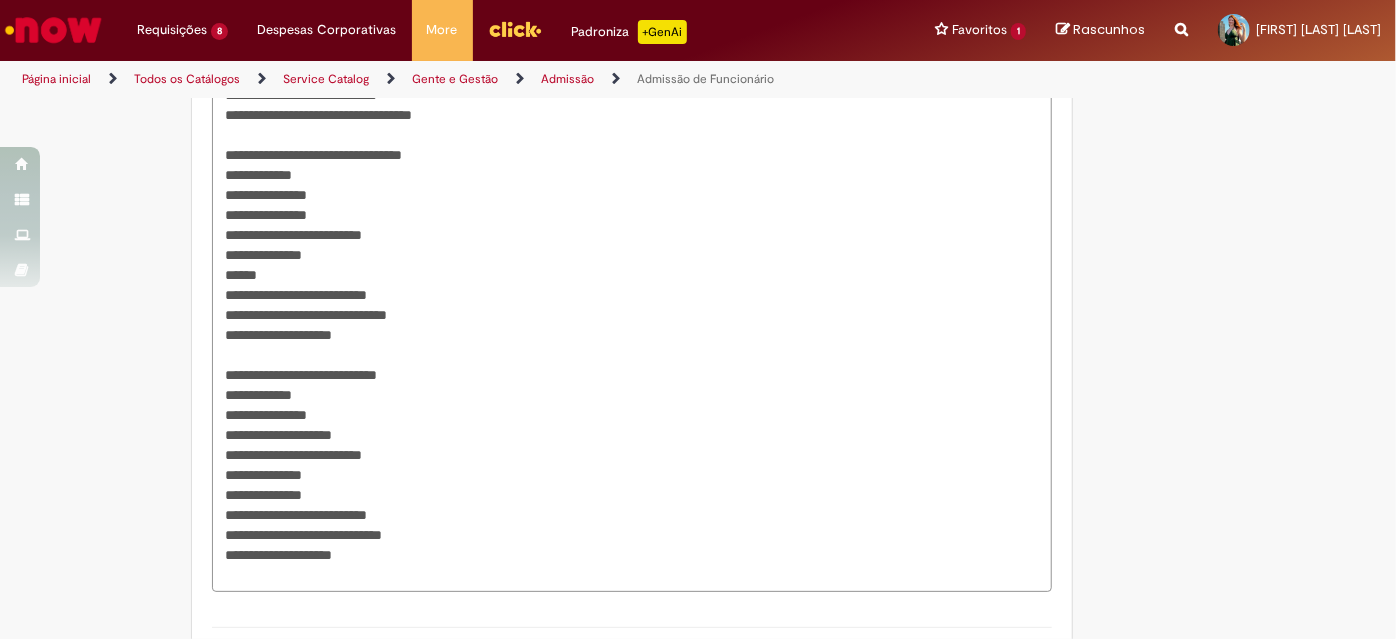 scroll, scrollTop: 1874, scrollLeft: 0, axis: vertical 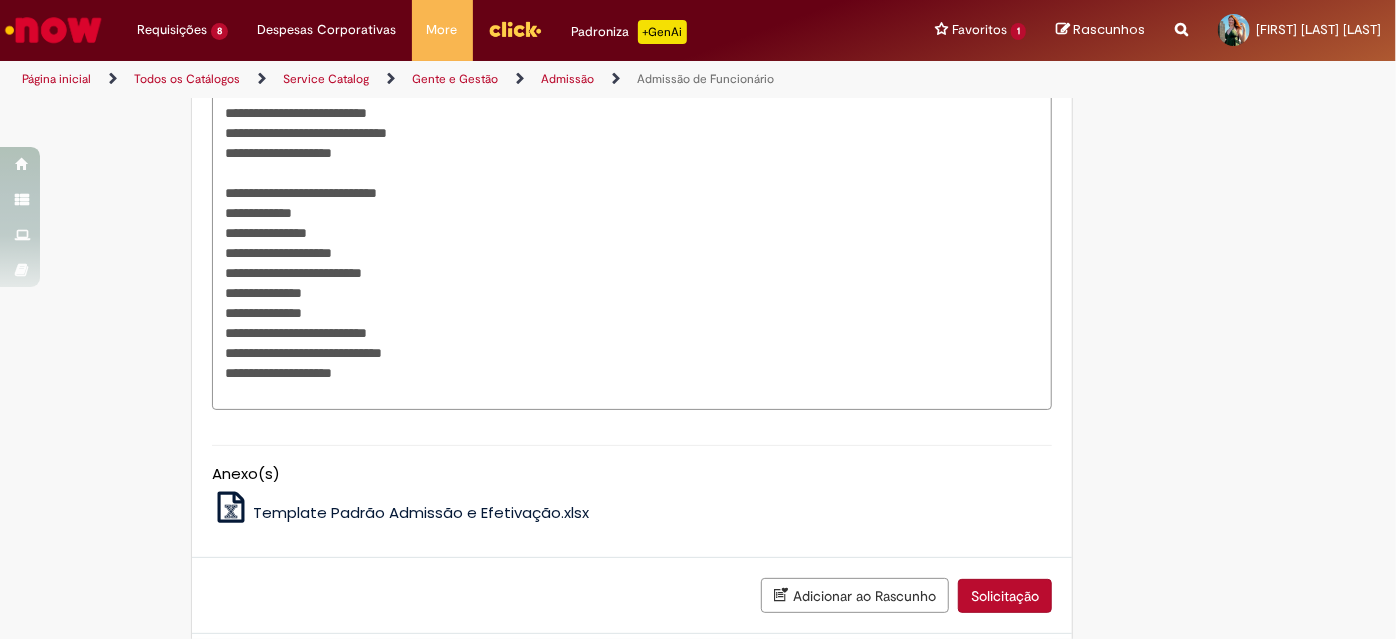 type on "**********" 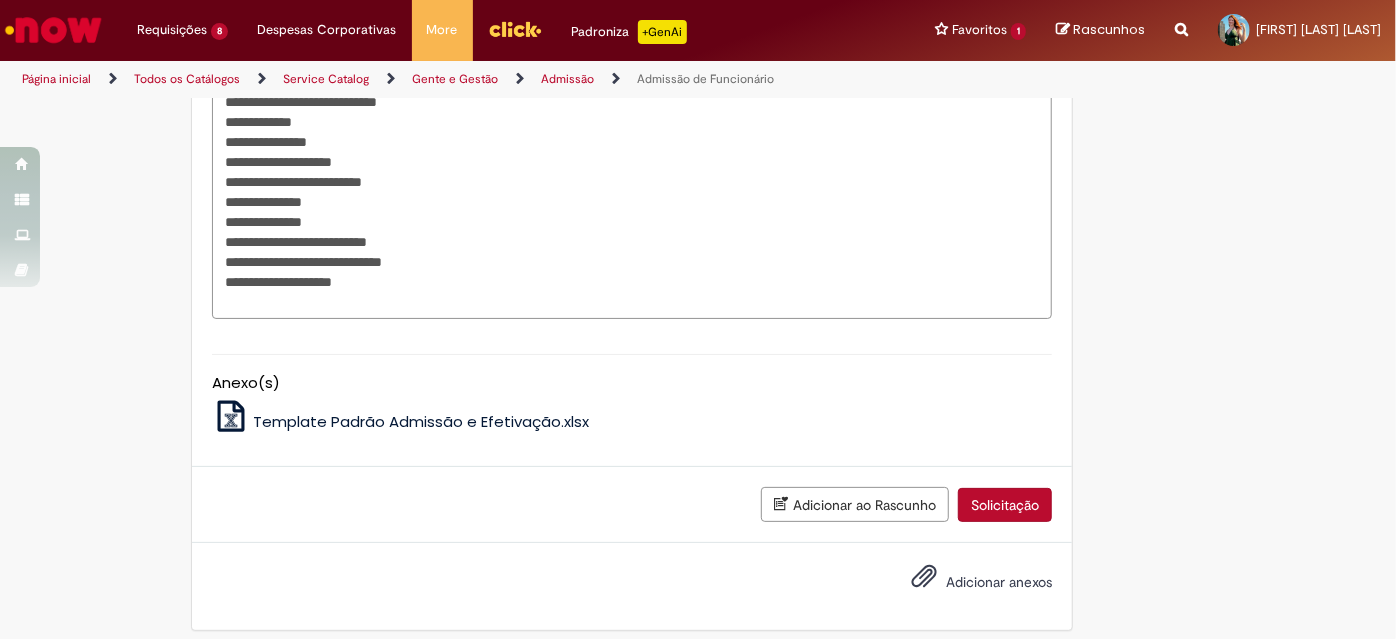 scroll, scrollTop: 2029, scrollLeft: 0, axis: vertical 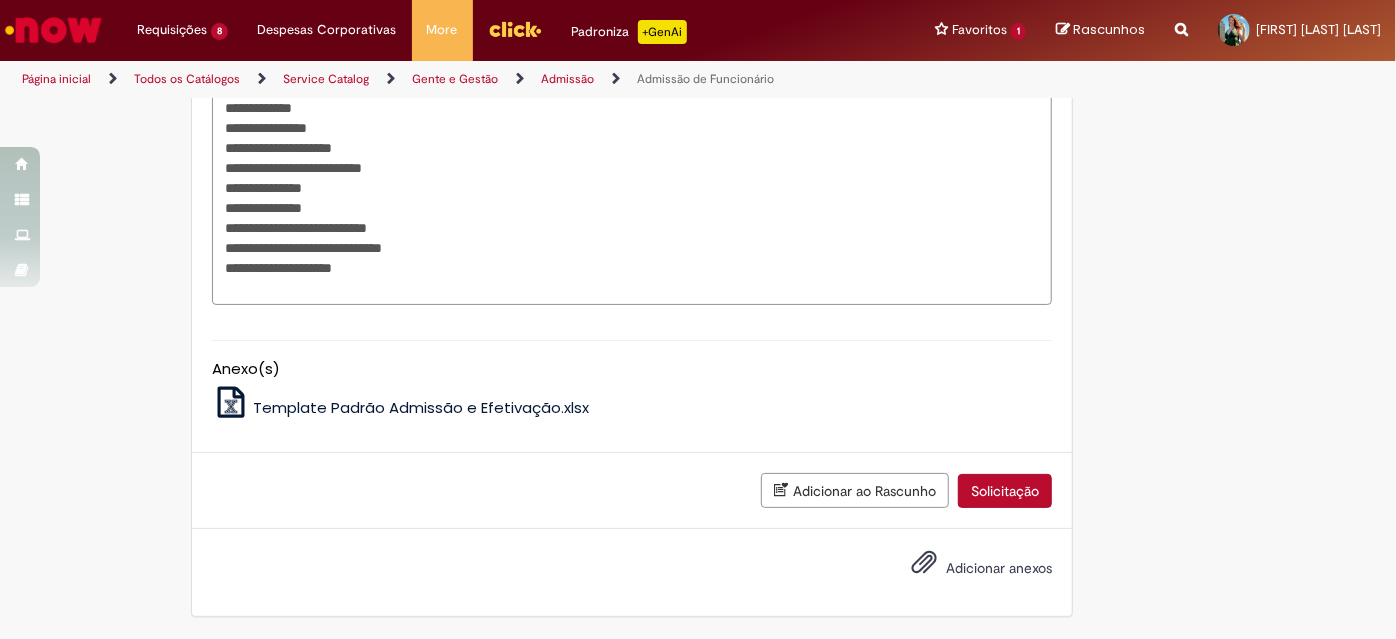 click on "Solicitação" at bounding box center (1005, 491) 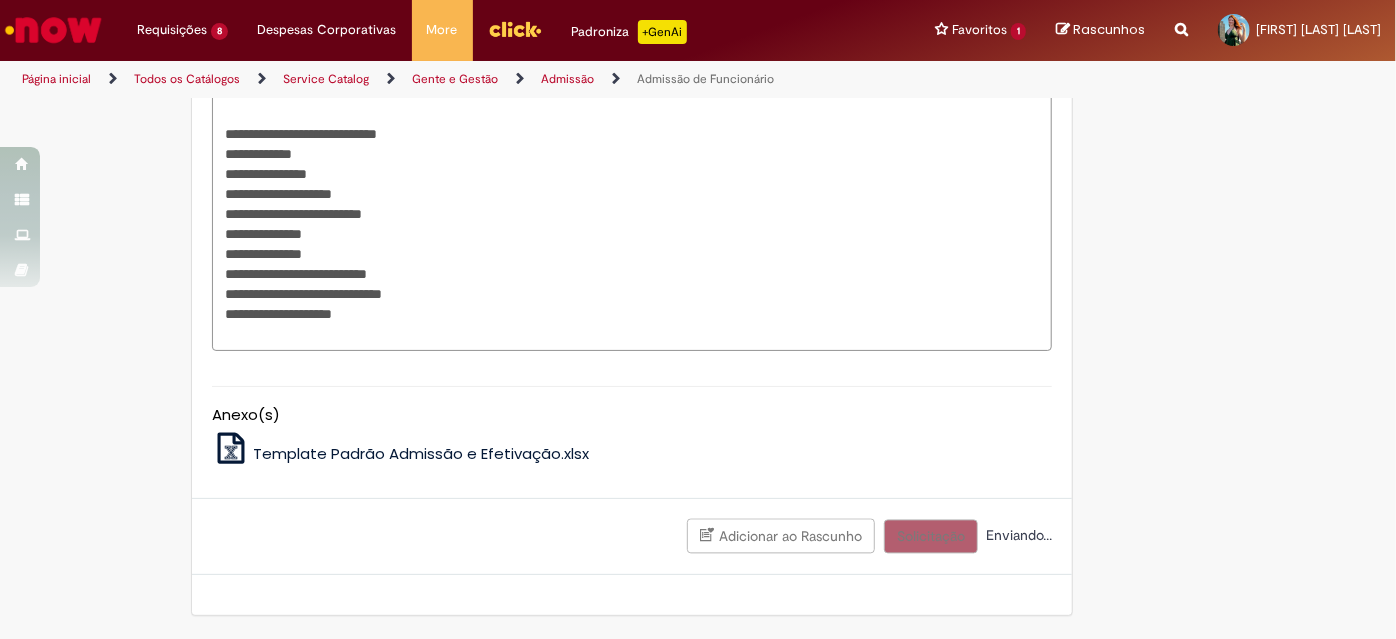 scroll, scrollTop: 1984, scrollLeft: 0, axis: vertical 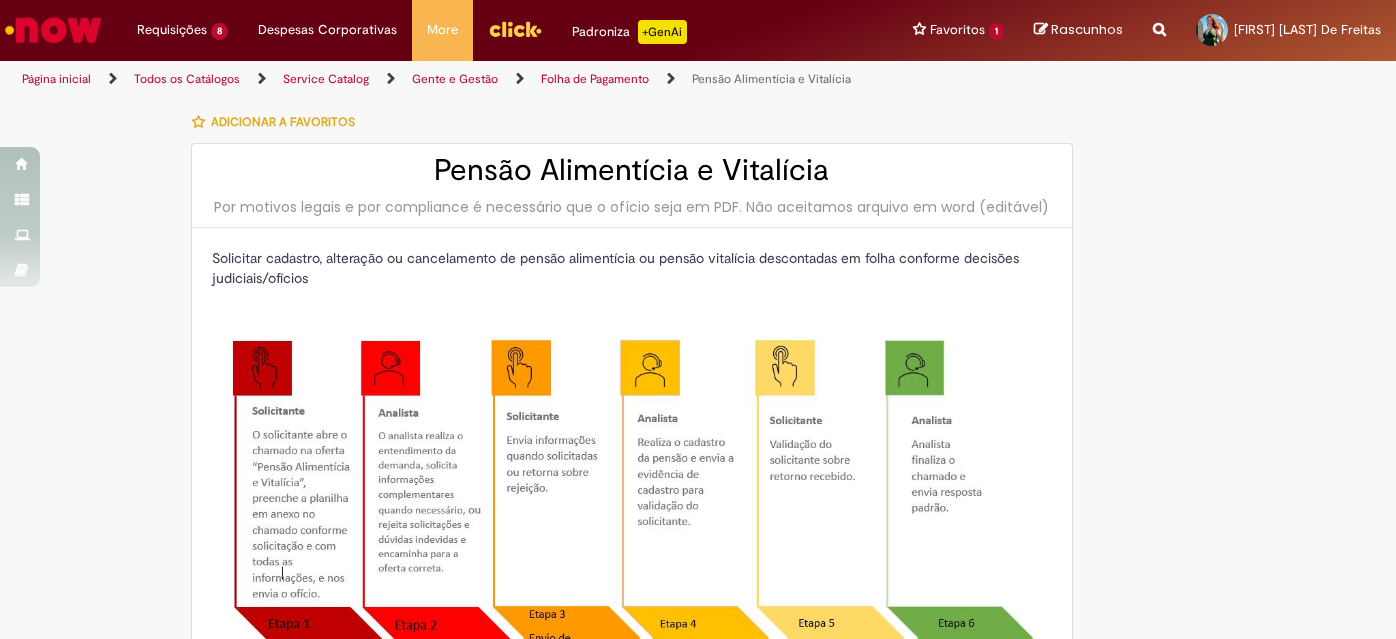 type on "**********" 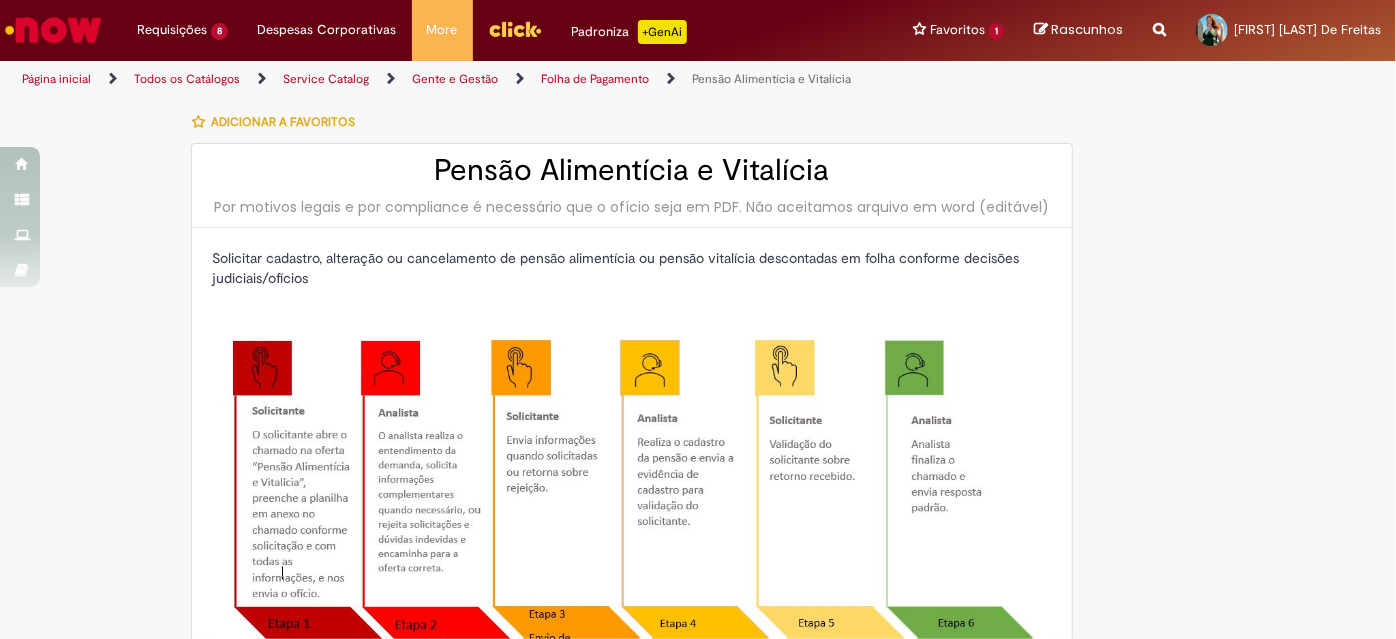 type on "**********" 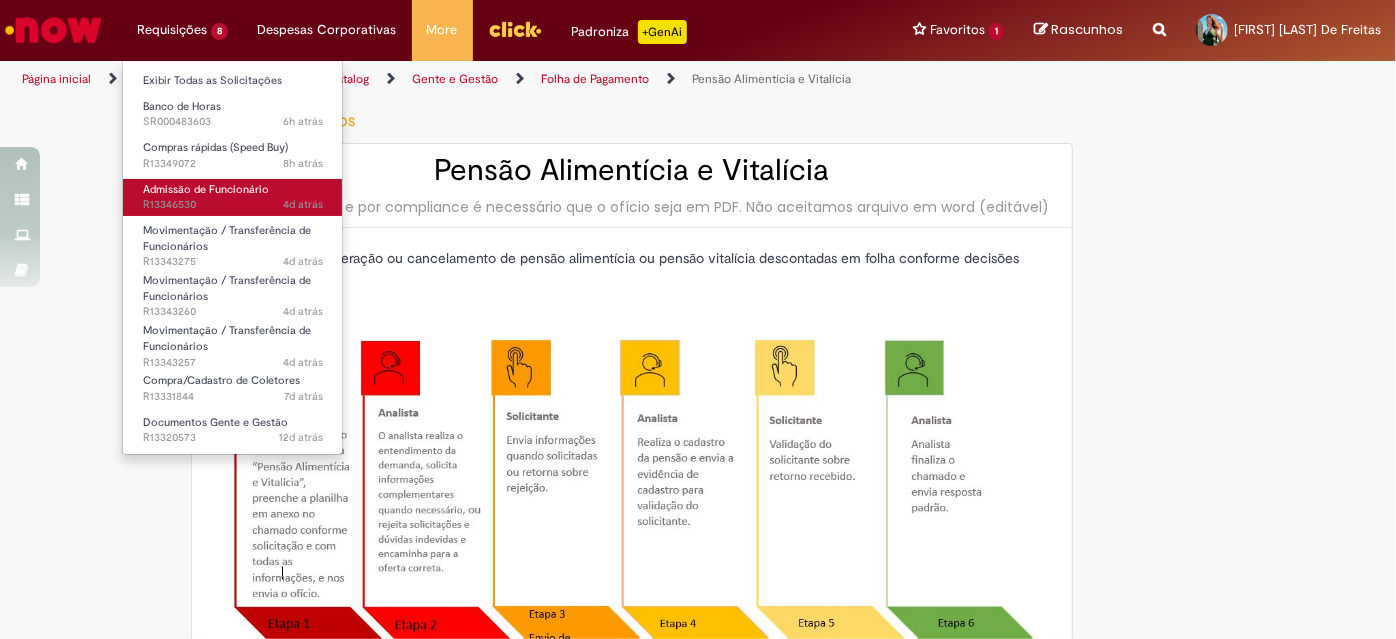 click on "Admissão de Funcionário" at bounding box center [206, 189] 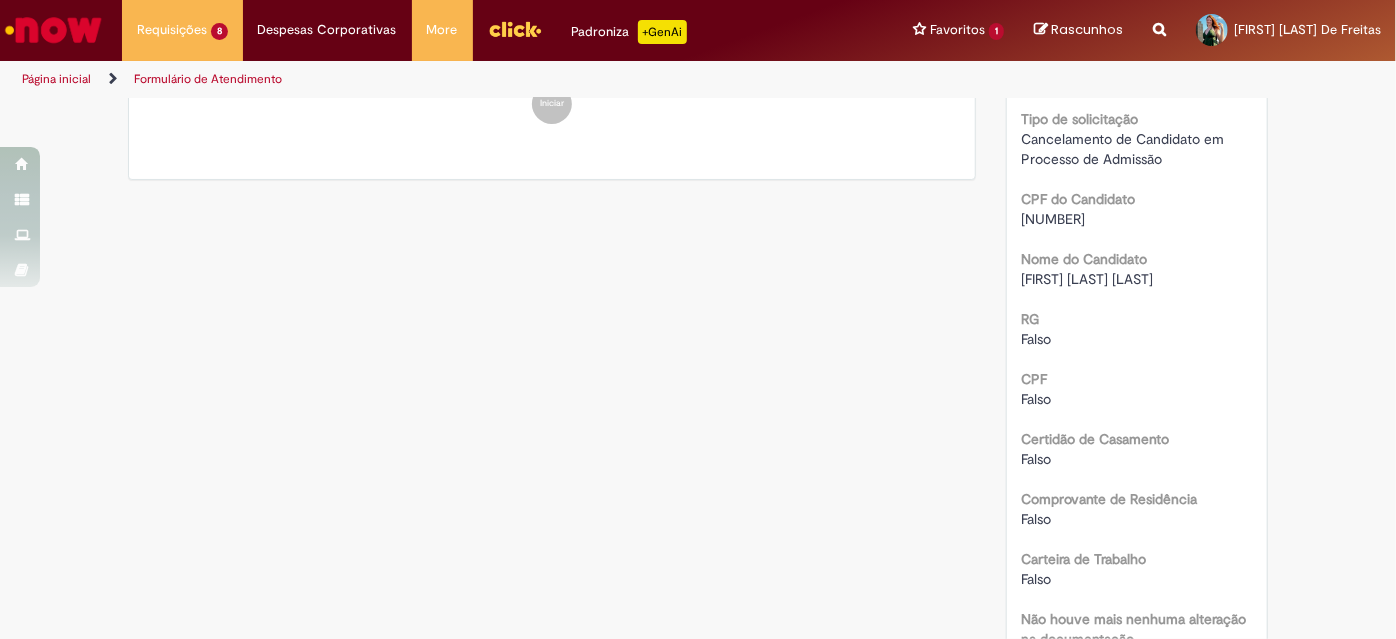 scroll, scrollTop: 0, scrollLeft: 0, axis: both 